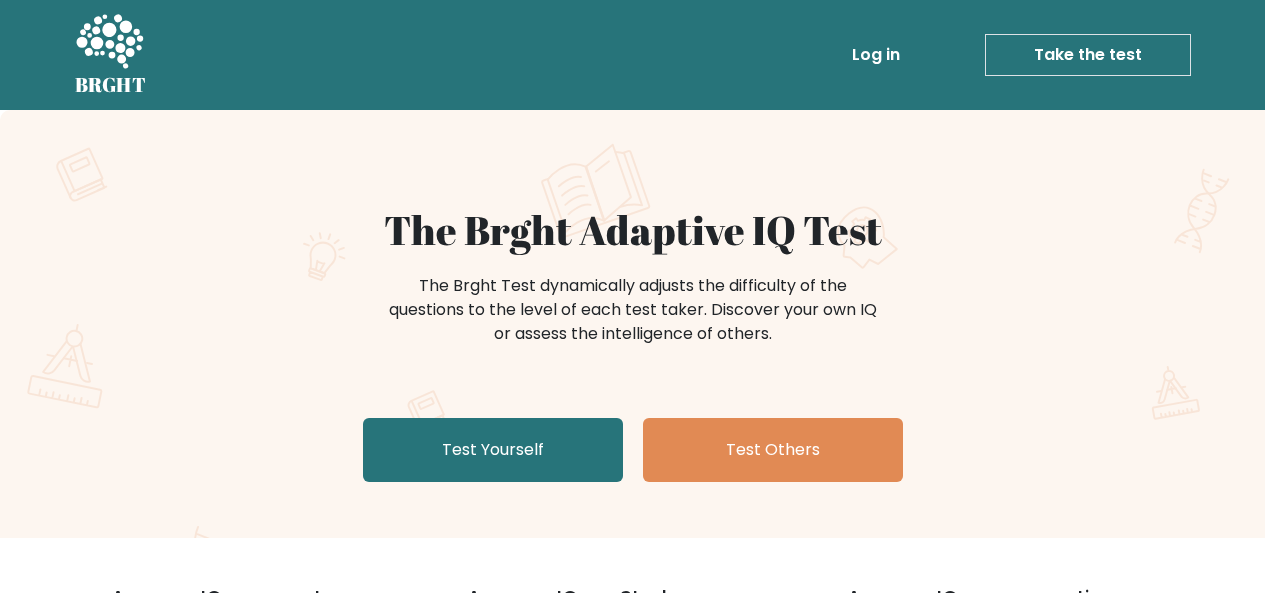 scroll, scrollTop: 0, scrollLeft: 0, axis: both 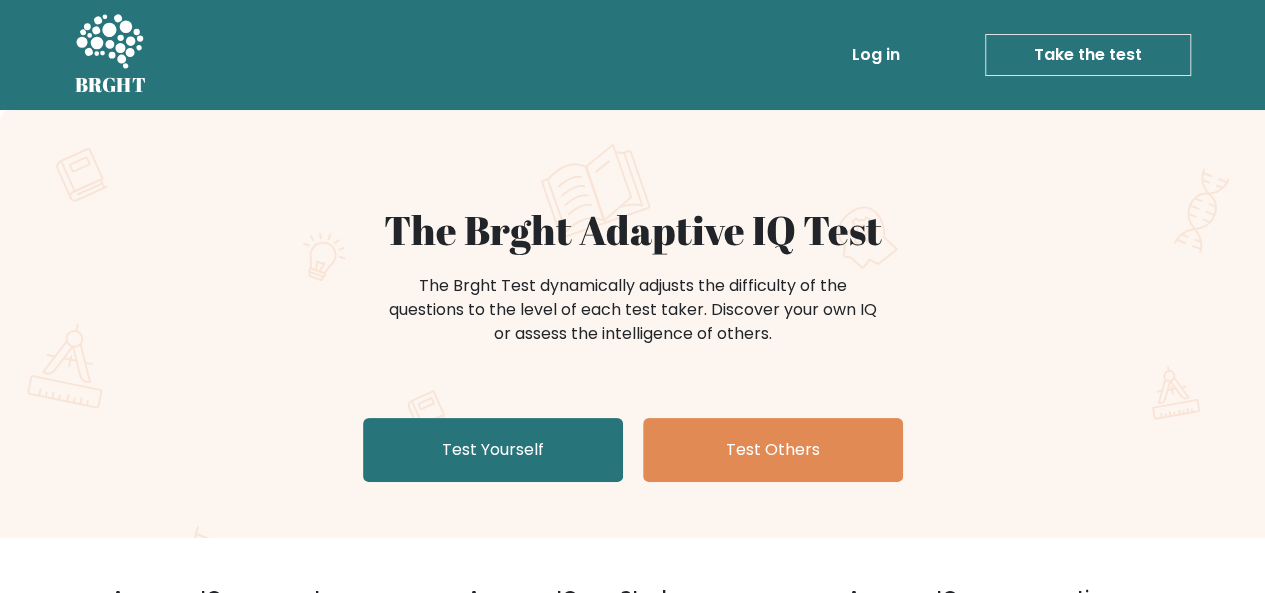 click on "Test Yourself" at bounding box center (493, 450) 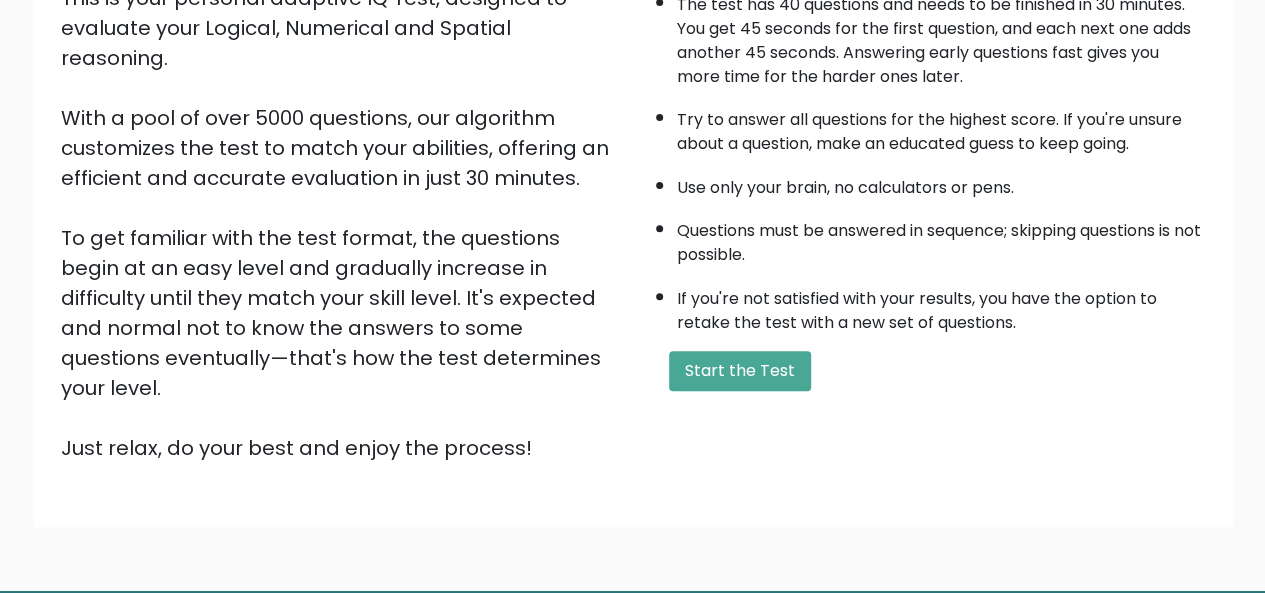 scroll, scrollTop: 322, scrollLeft: 0, axis: vertical 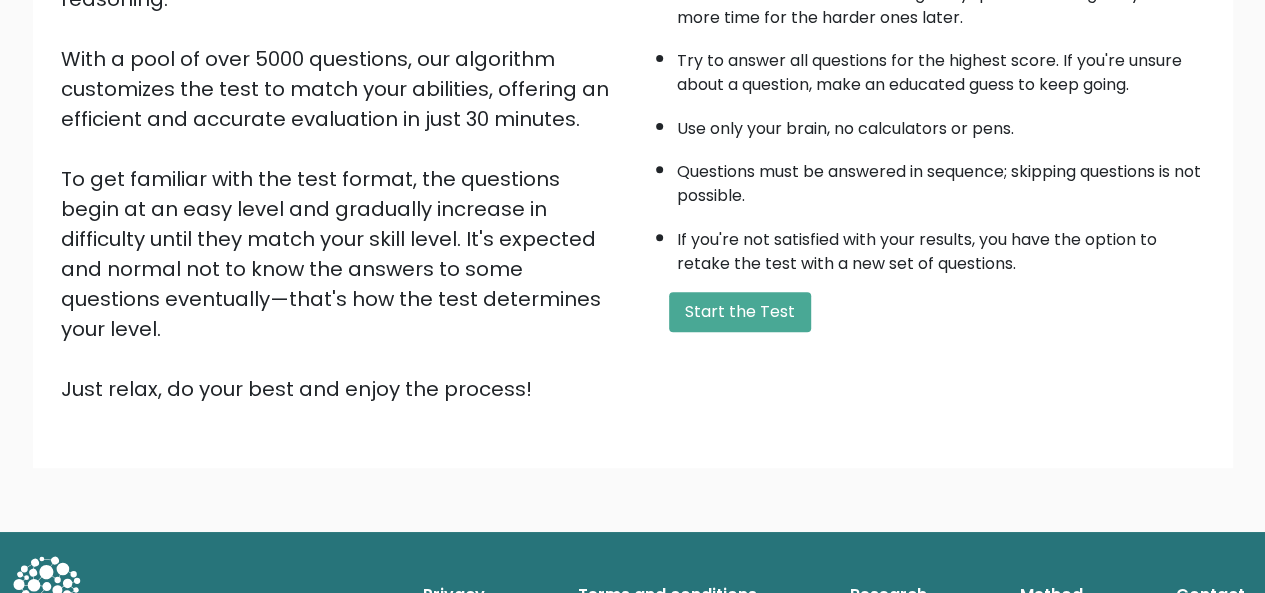 click on "Start the Test" at bounding box center [740, 312] 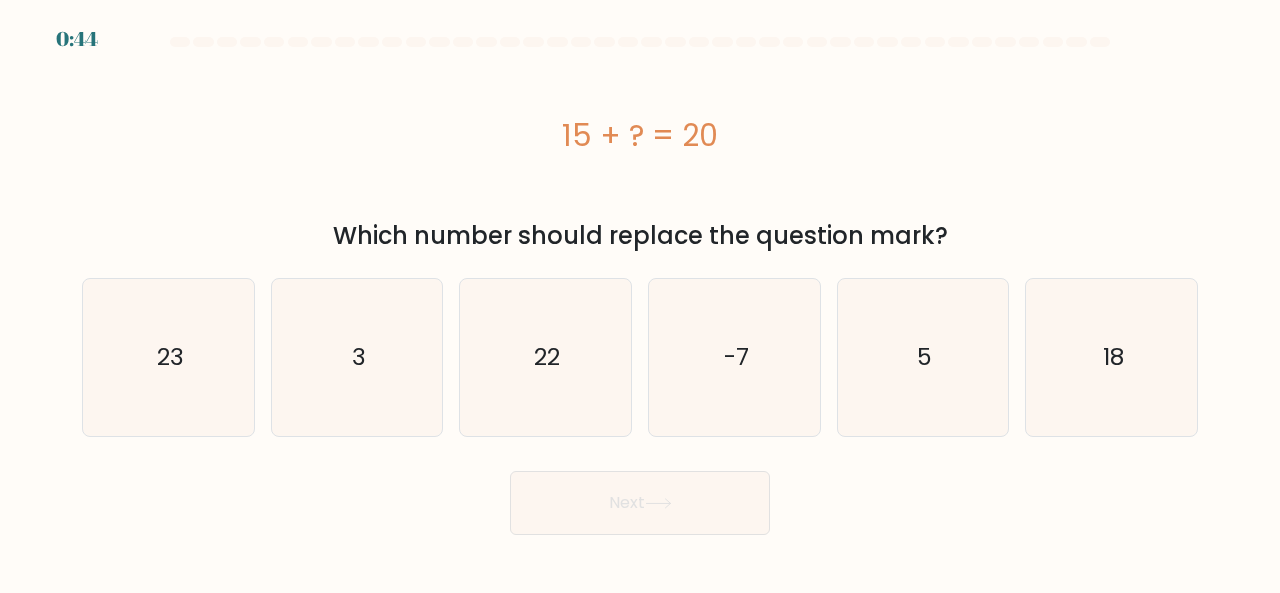 scroll, scrollTop: 0, scrollLeft: 0, axis: both 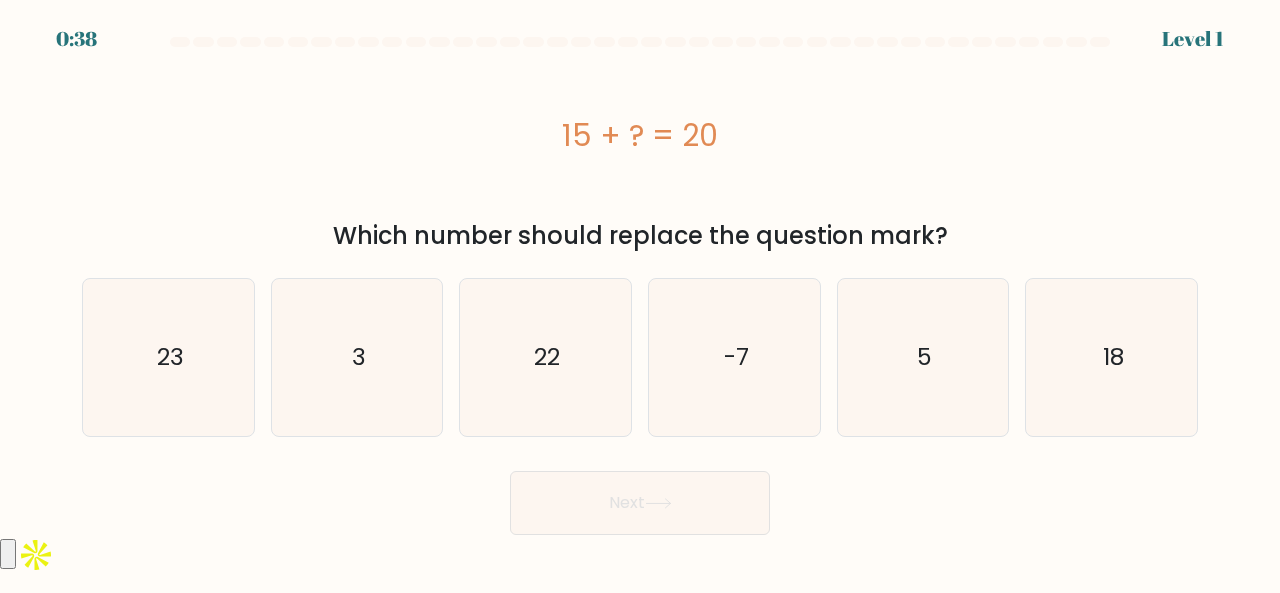 click on "5" 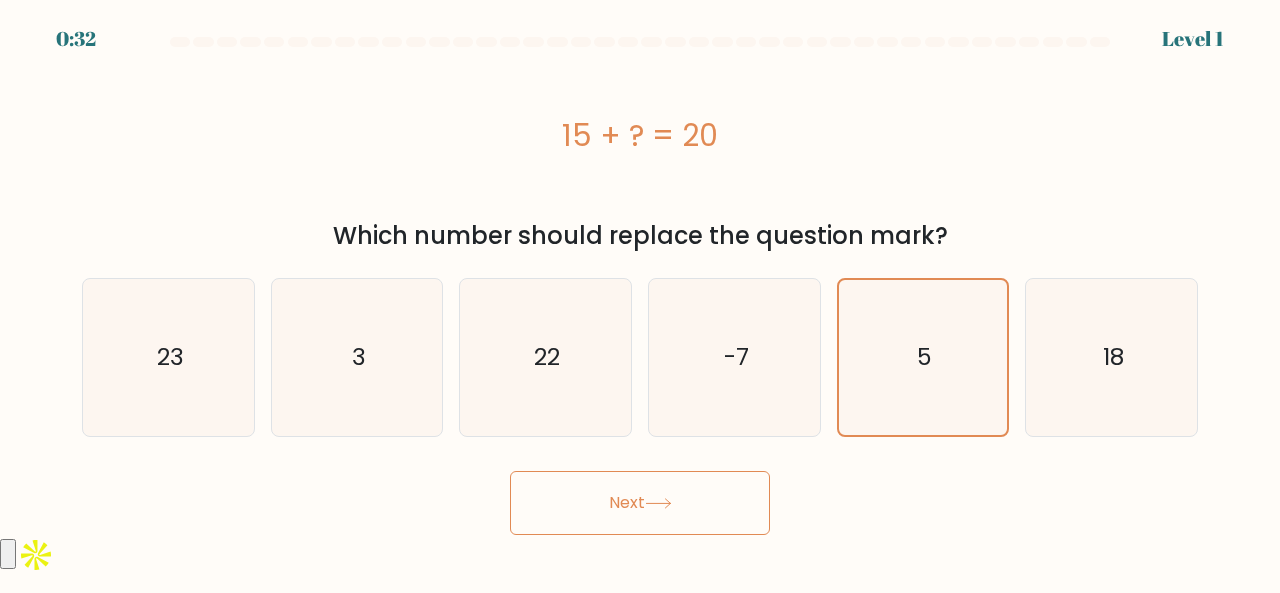 click on "Next" at bounding box center [640, 503] 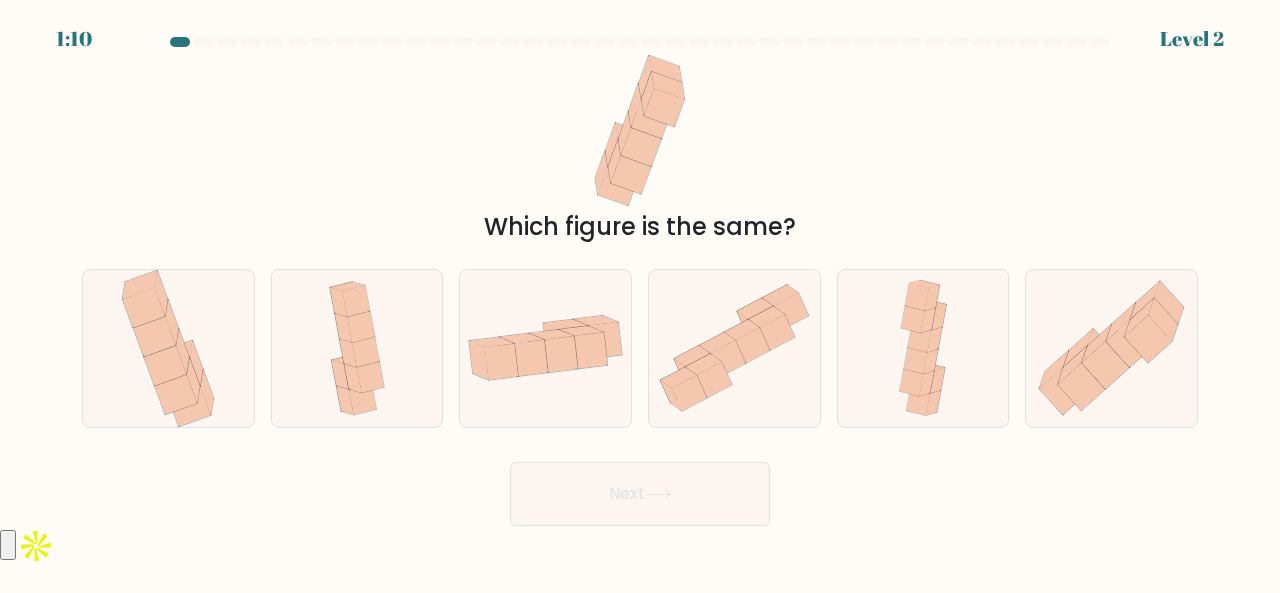 click 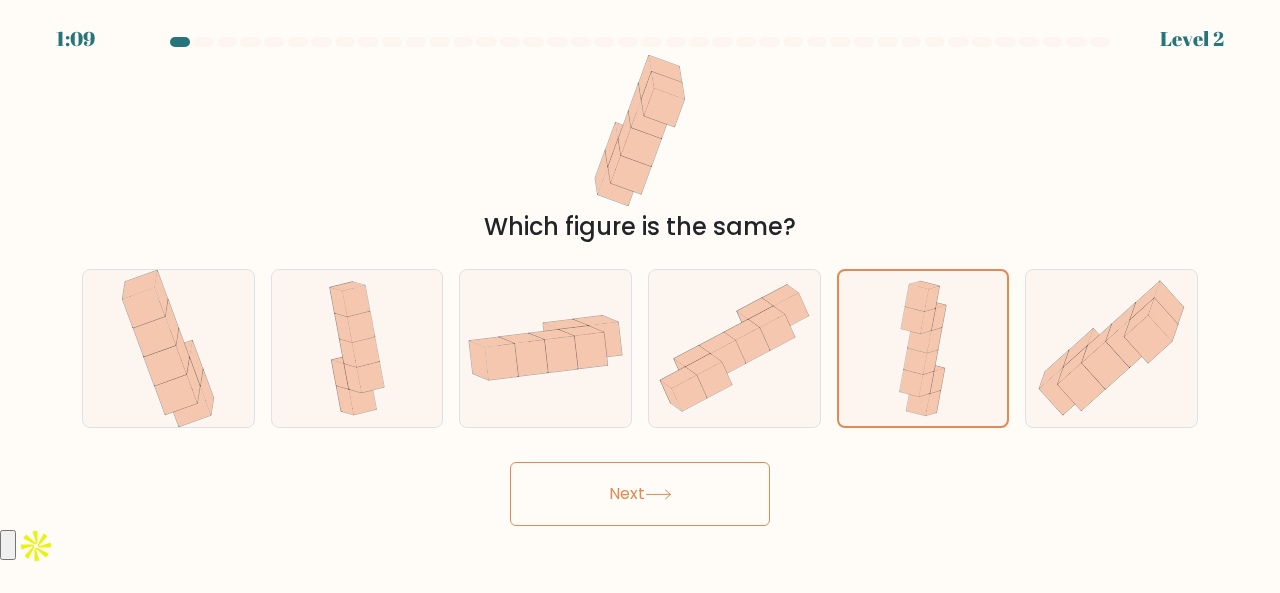click on "Next" at bounding box center [640, 494] 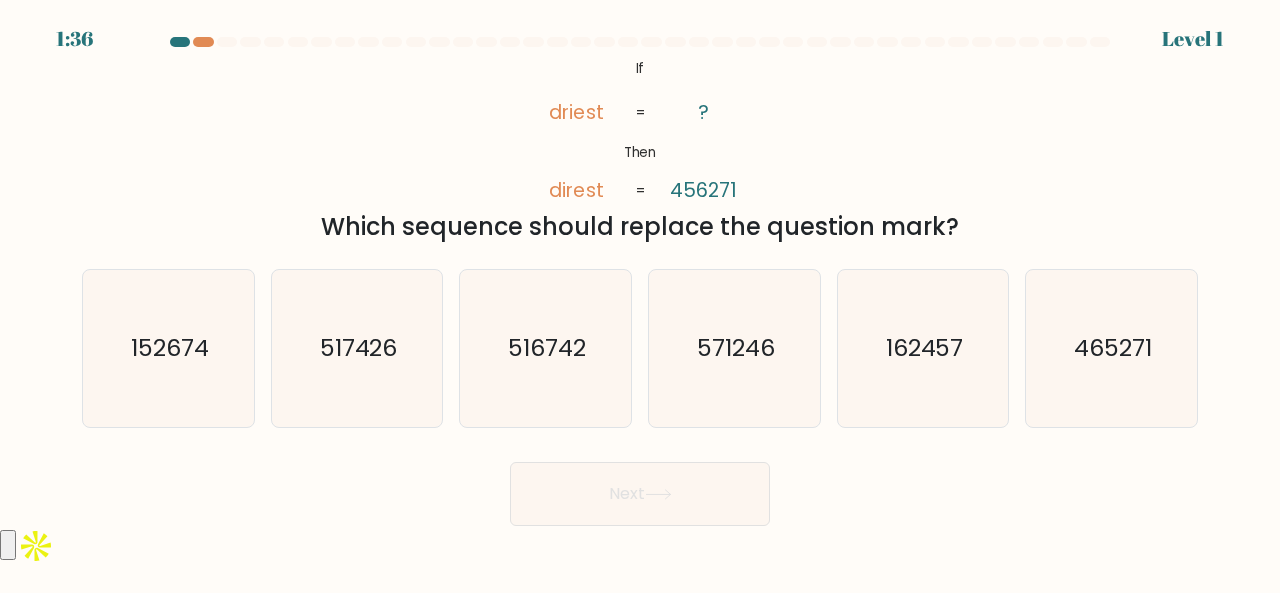 click on "517426" 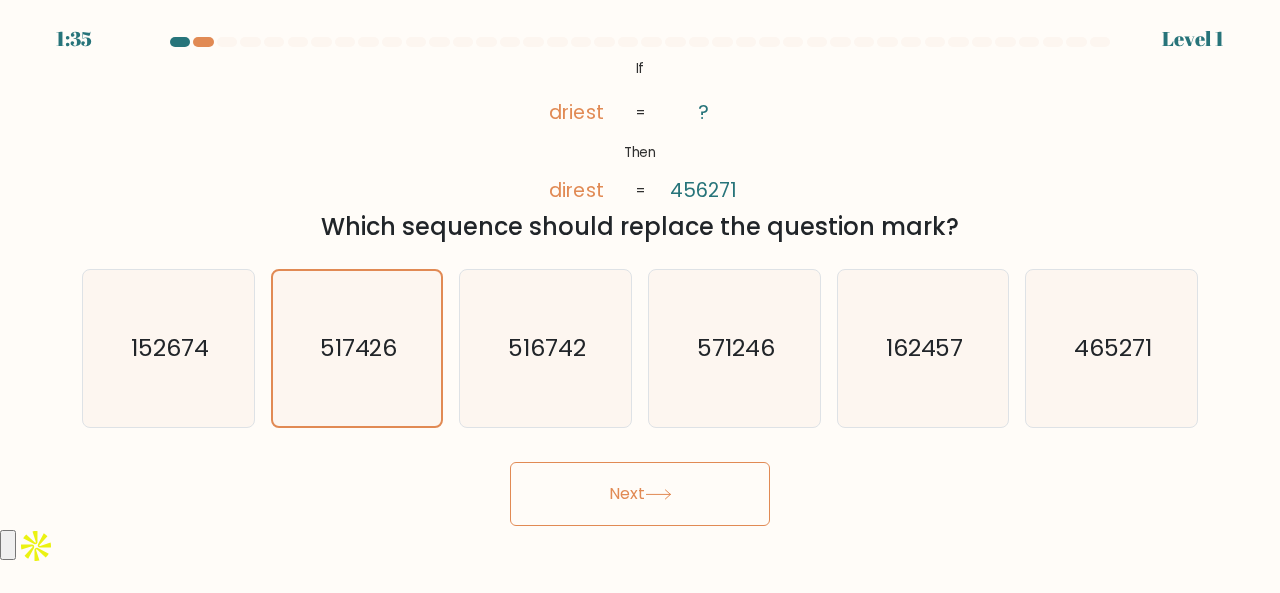 click on "Next" at bounding box center (640, 494) 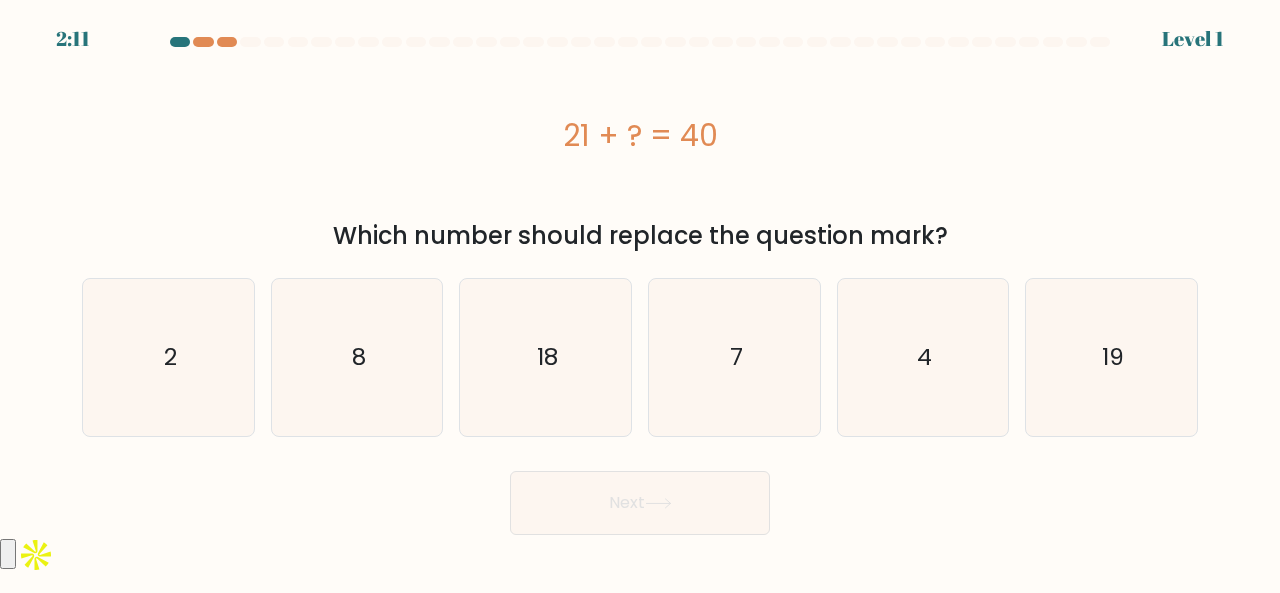 click on "19" 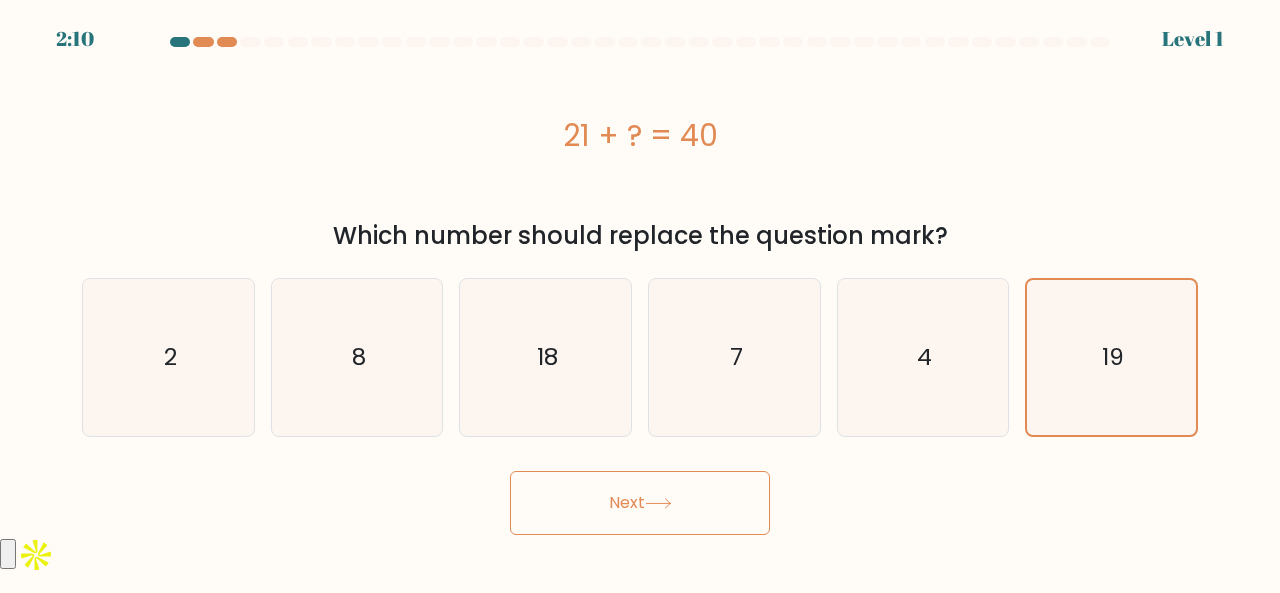 click on "Next" at bounding box center [640, 503] 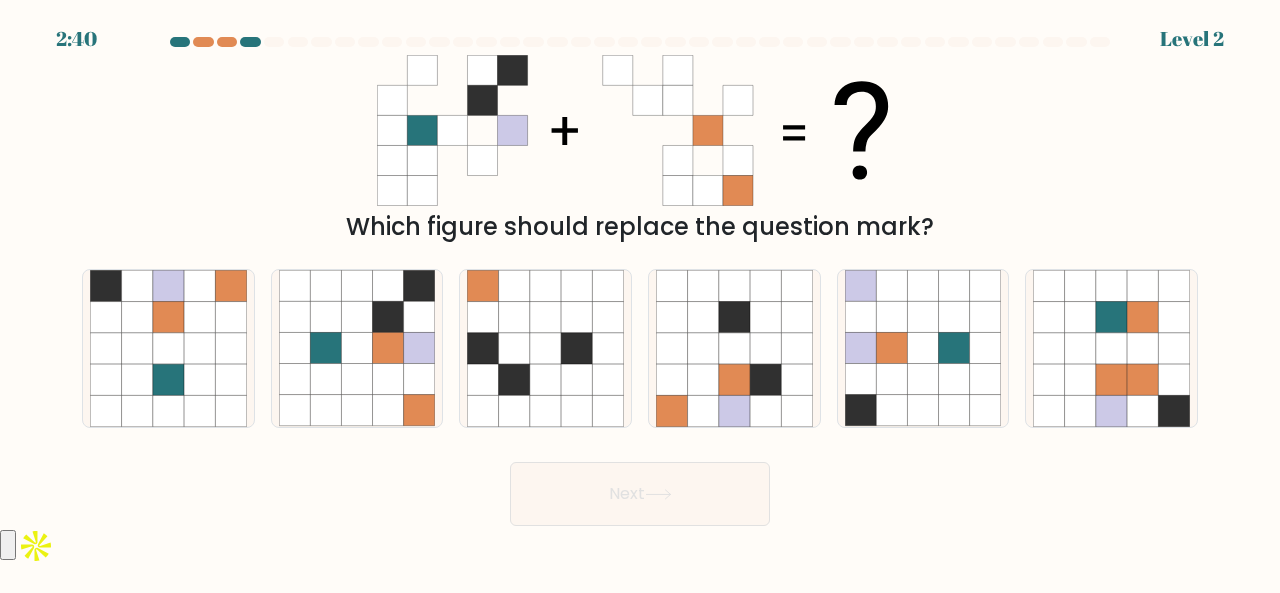 click 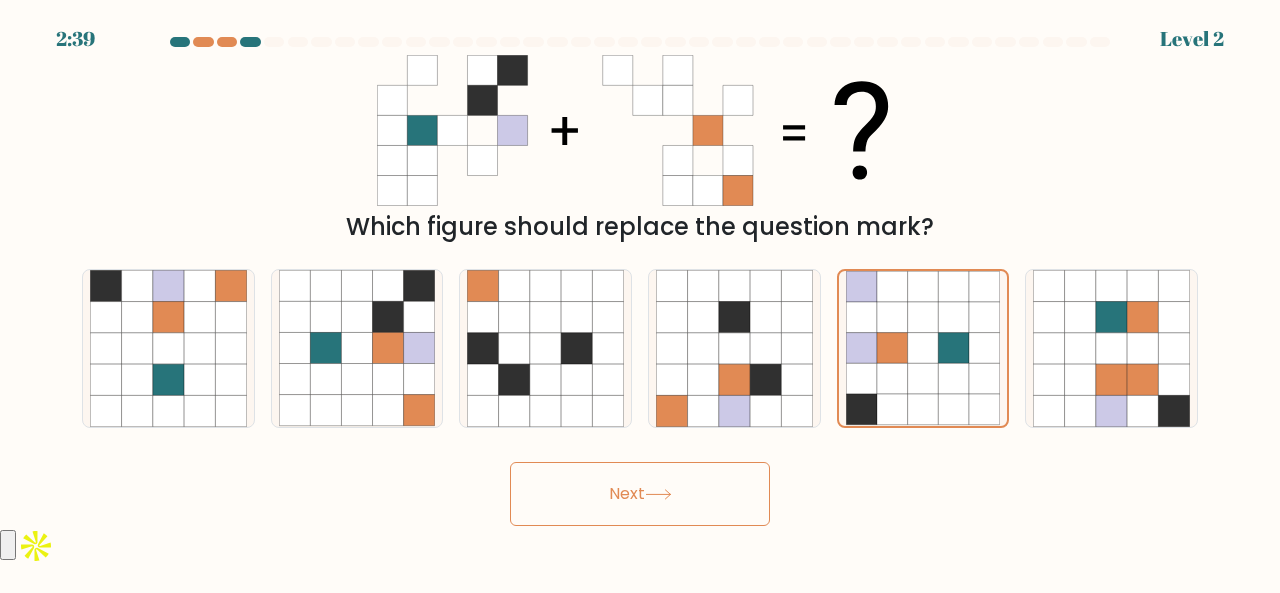 click on "Next" at bounding box center (640, 494) 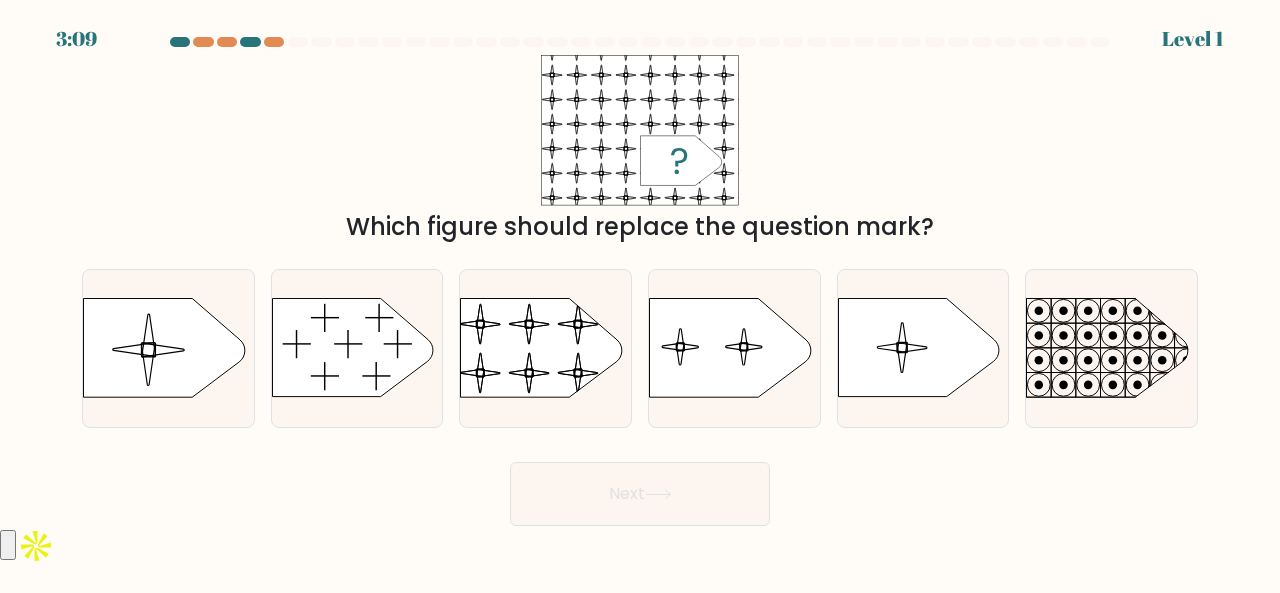 click 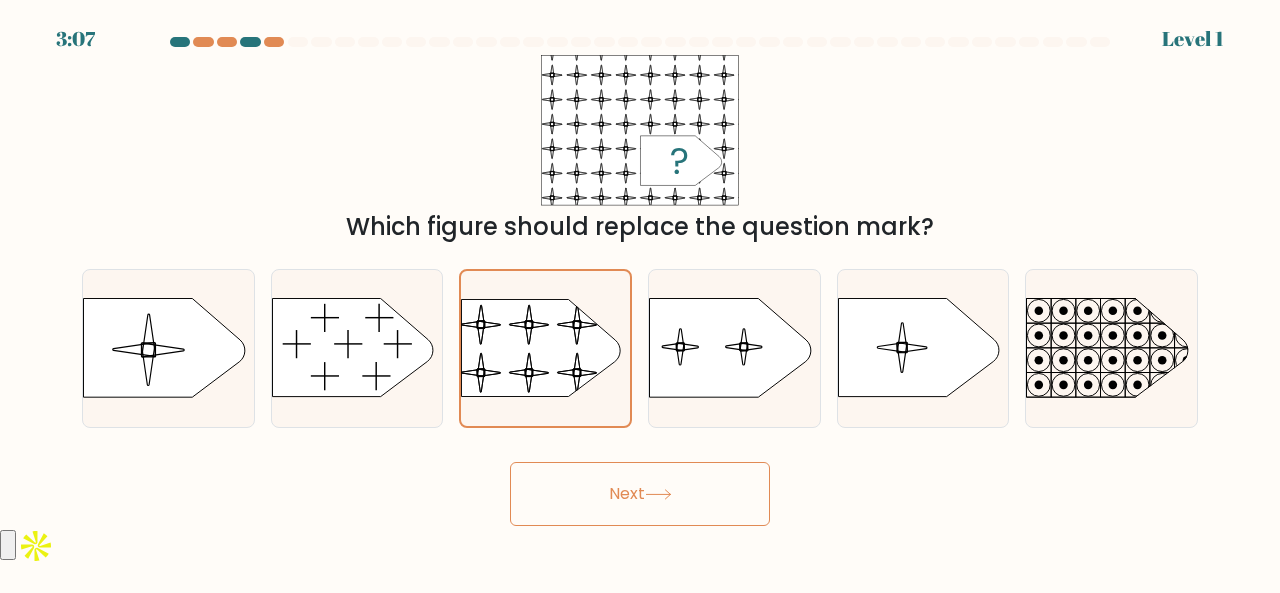 click 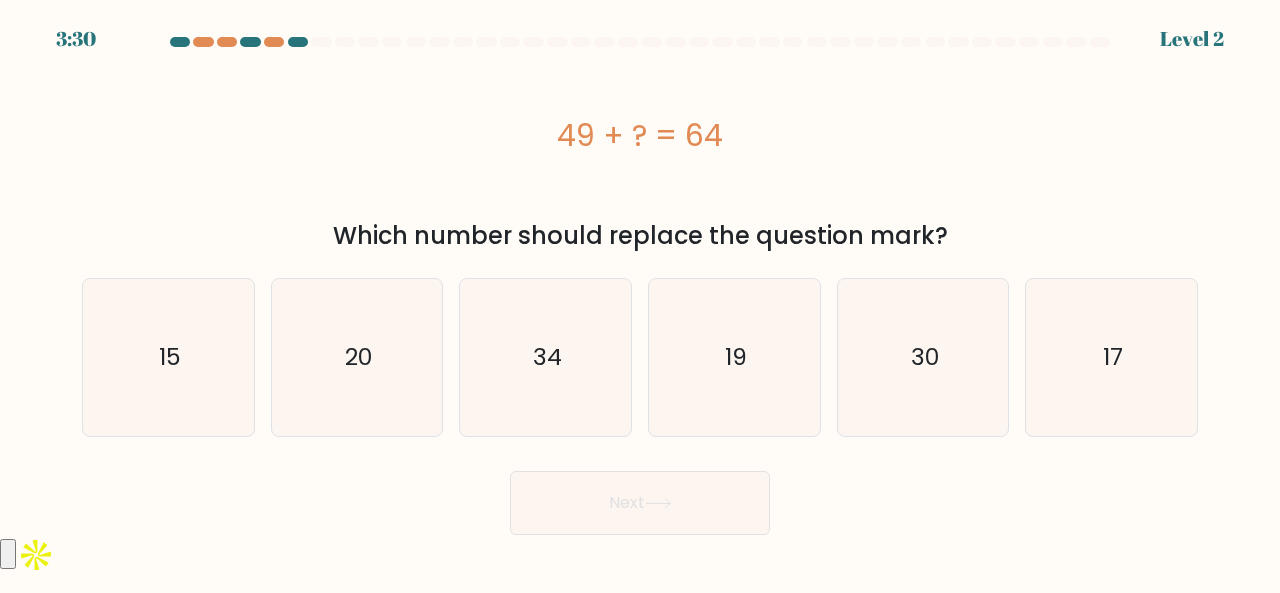 click on "15" 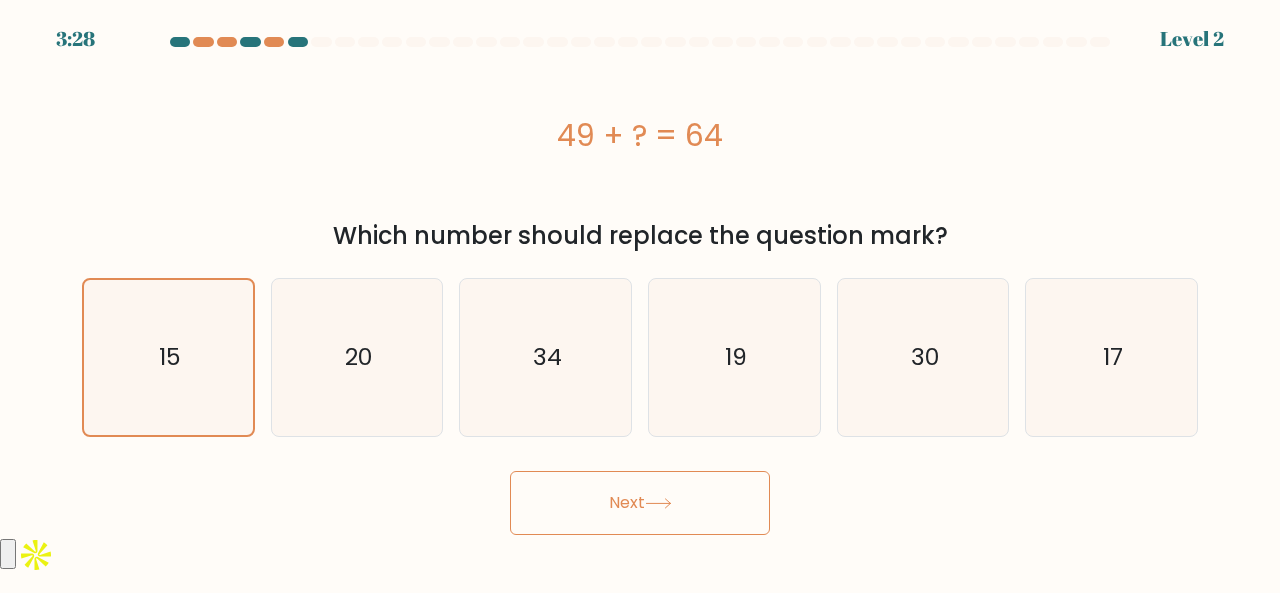 click on "Next" at bounding box center (640, 503) 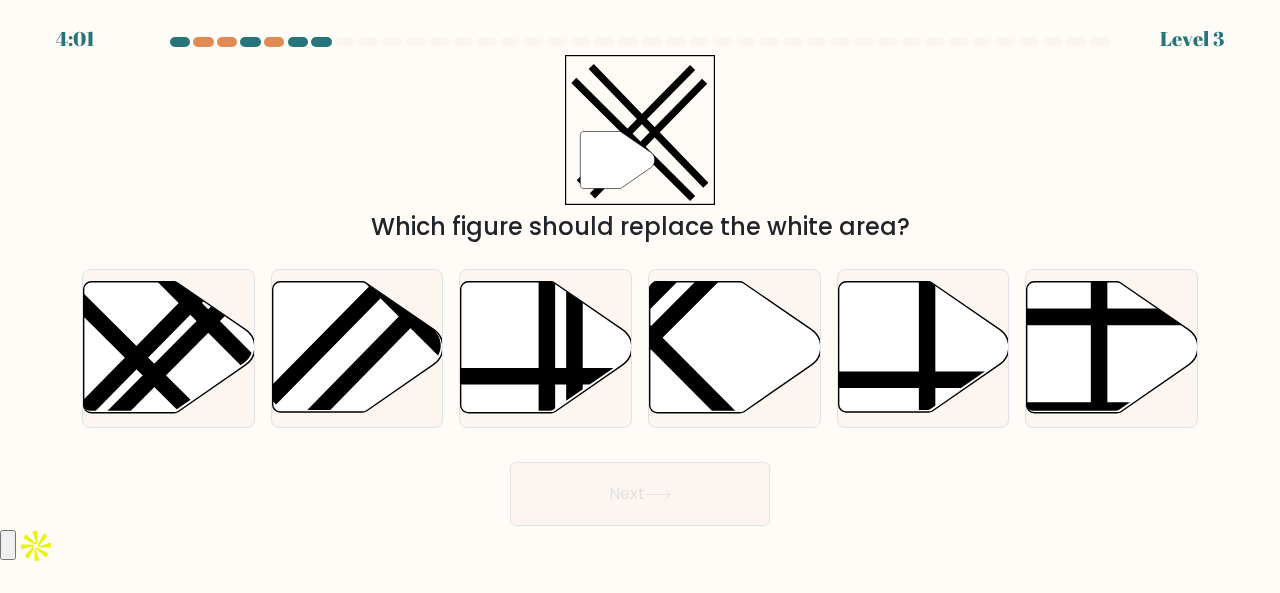 click 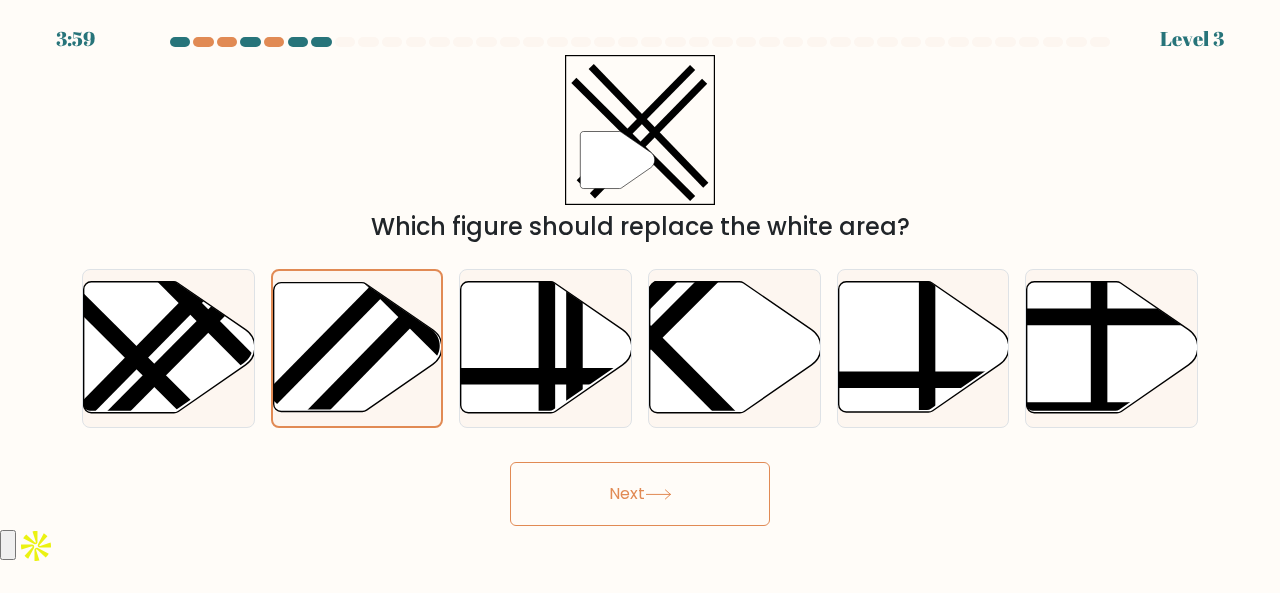 click on "Next" at bounding box center [640, 494] 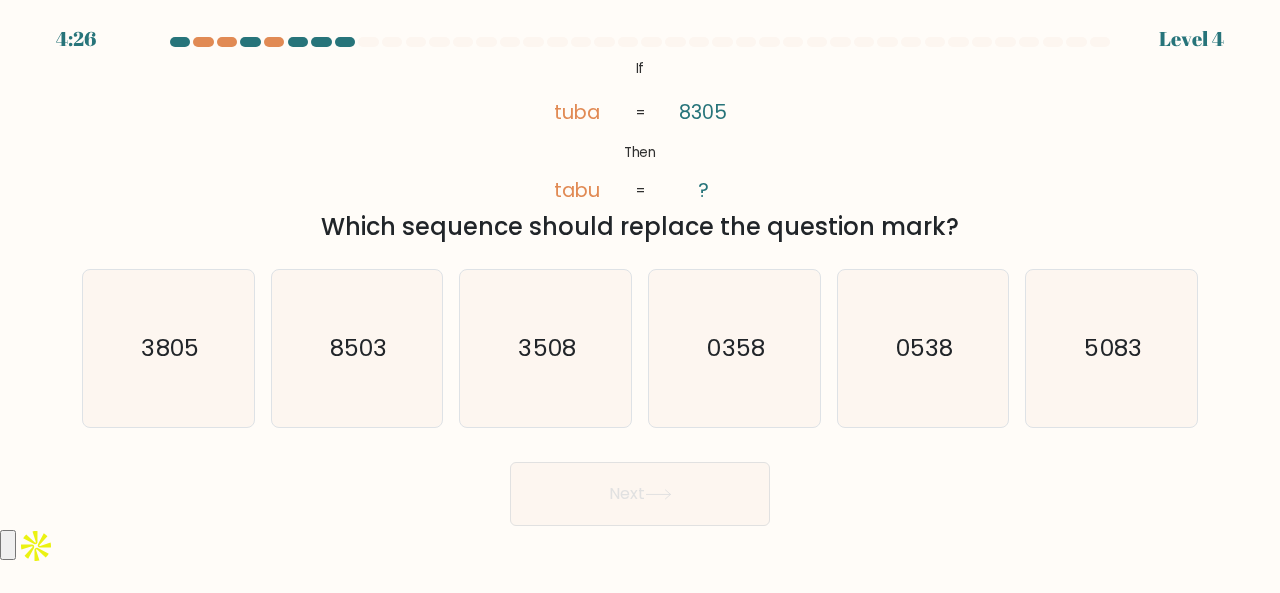 click on "8503" 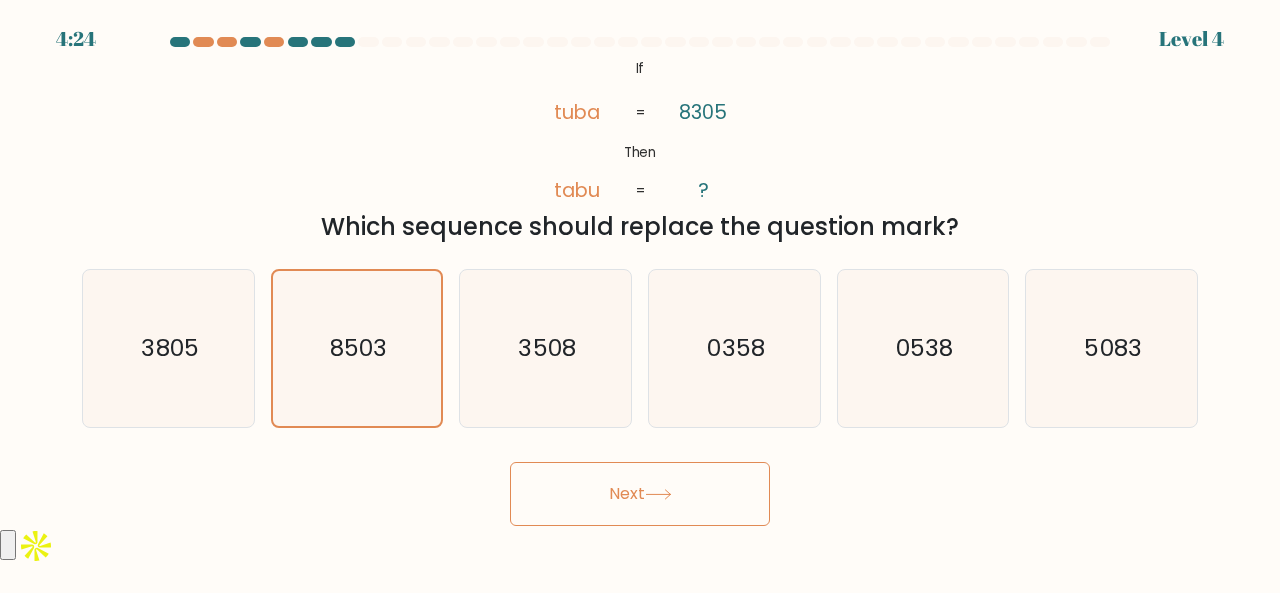 click on "Next" at bounding box center (640, 494) 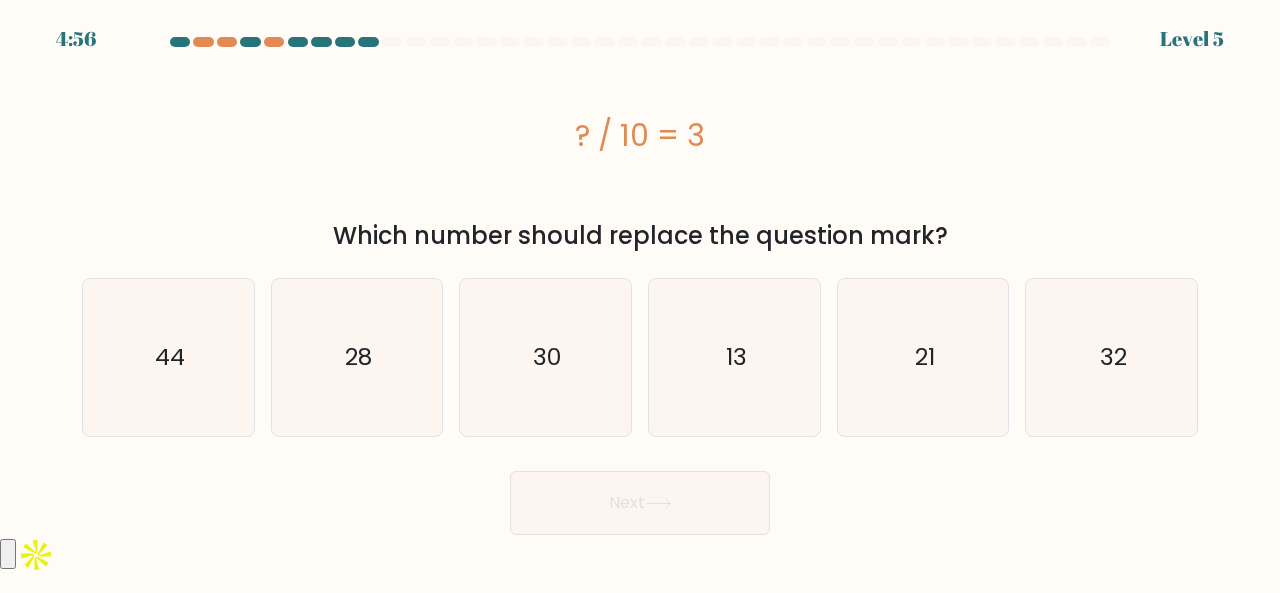 click on "30" 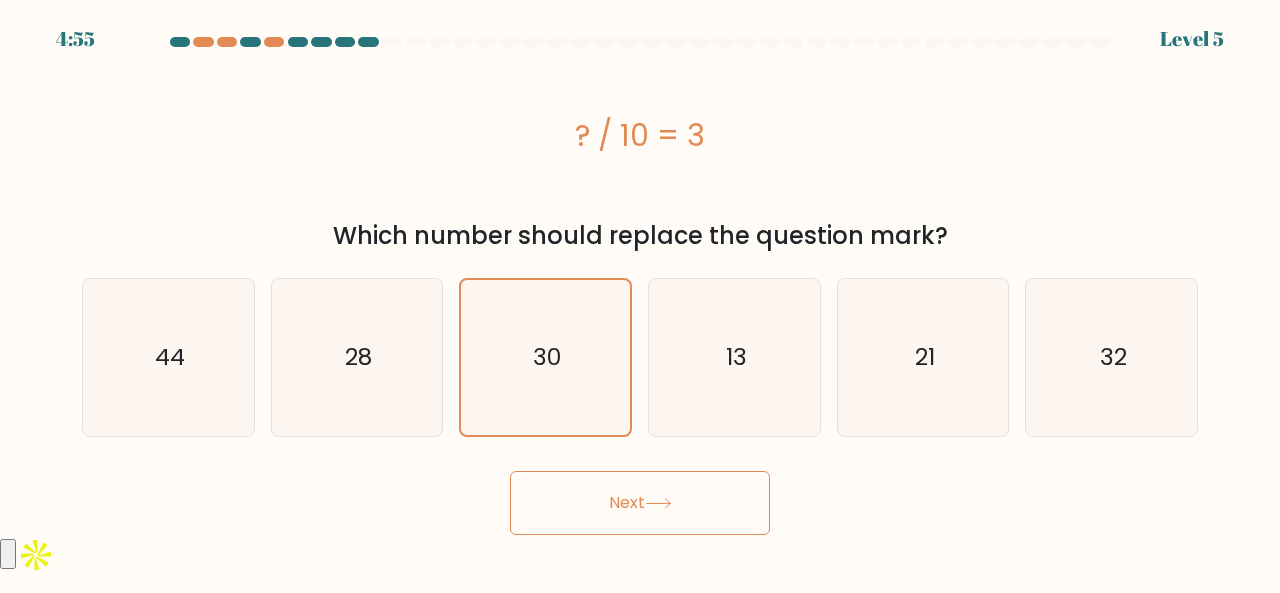 click on "Next" at bounding box center (640, 503) 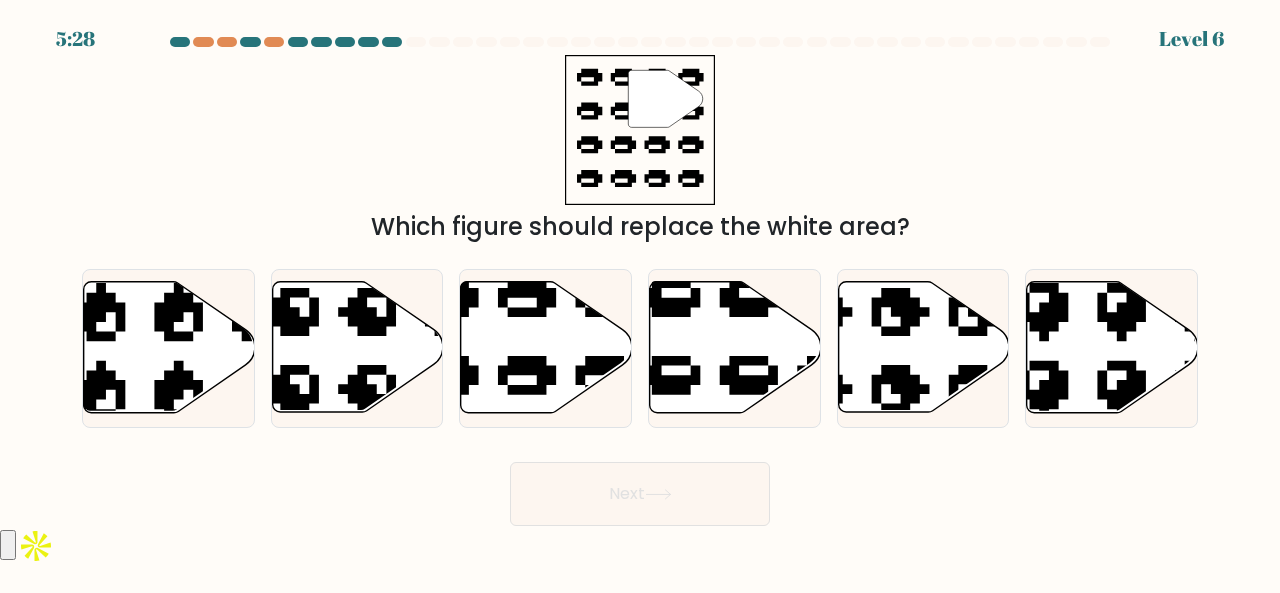 click 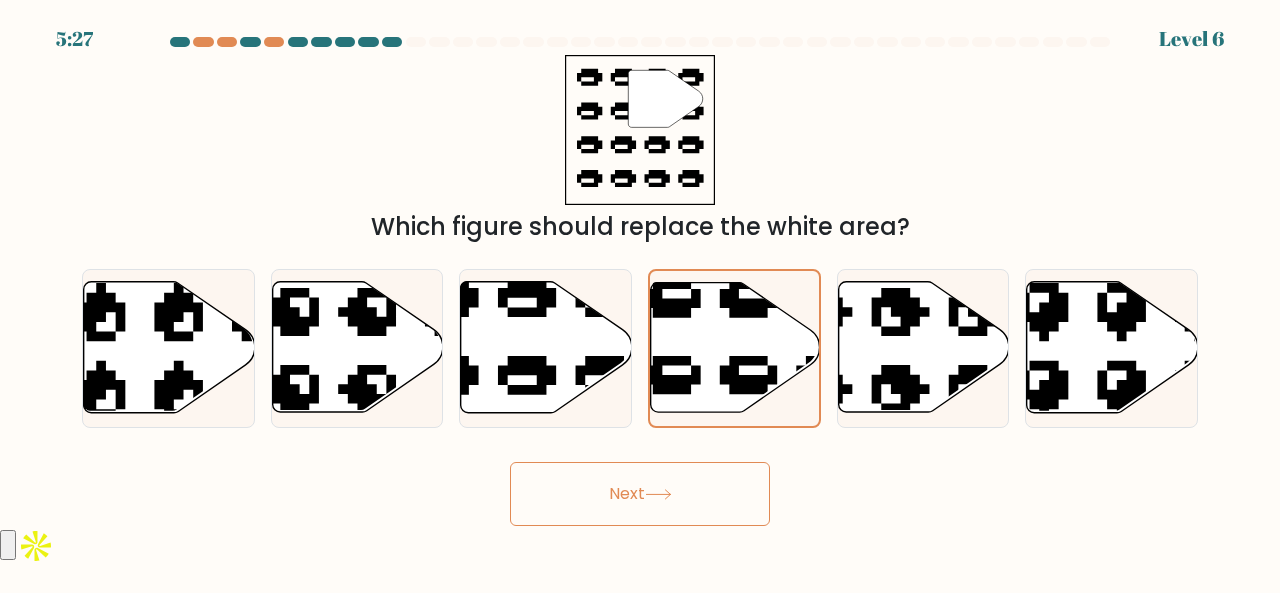 click on "Next" at bounding box center [640, 494] 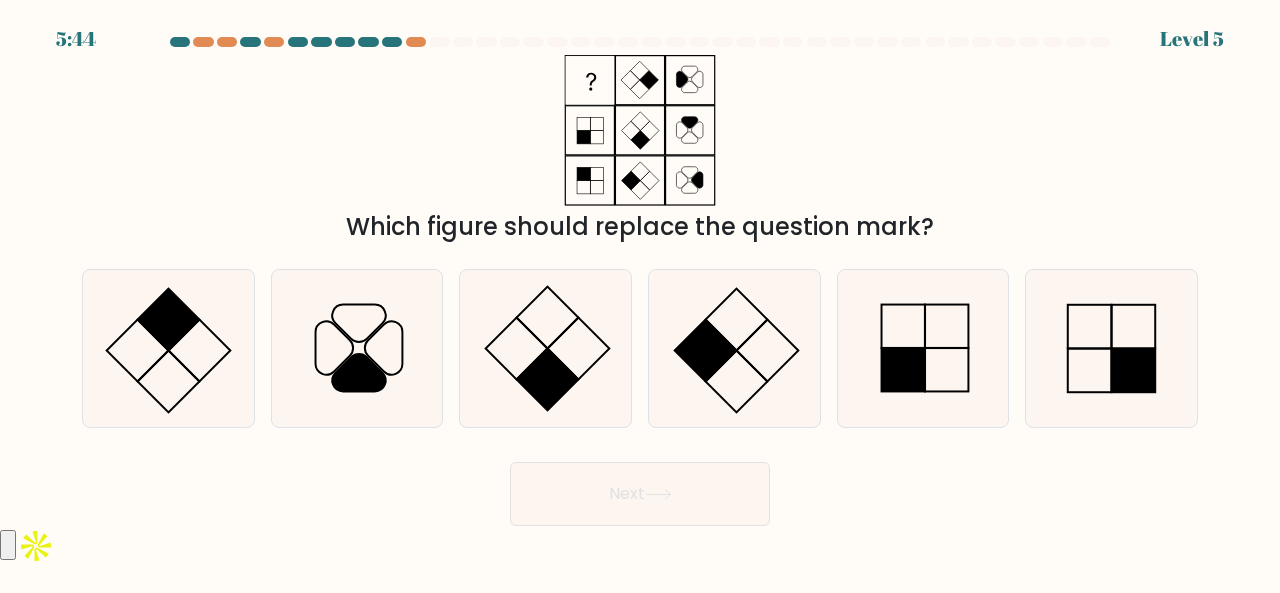click 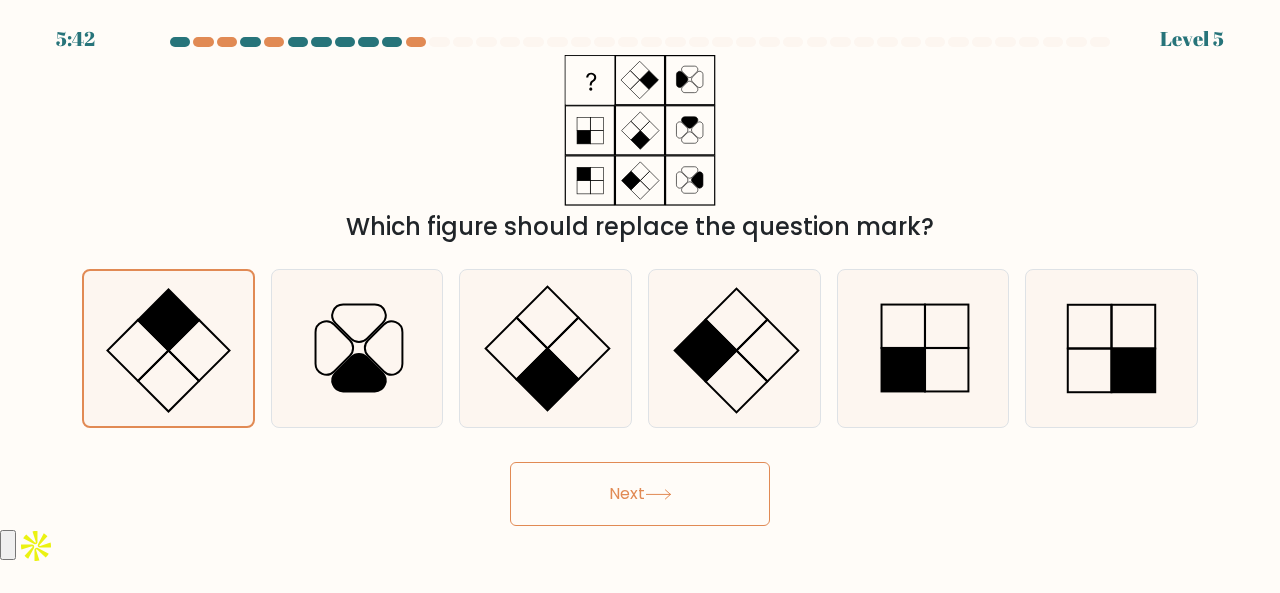 click on "Next" at bounding box center [640, 494] 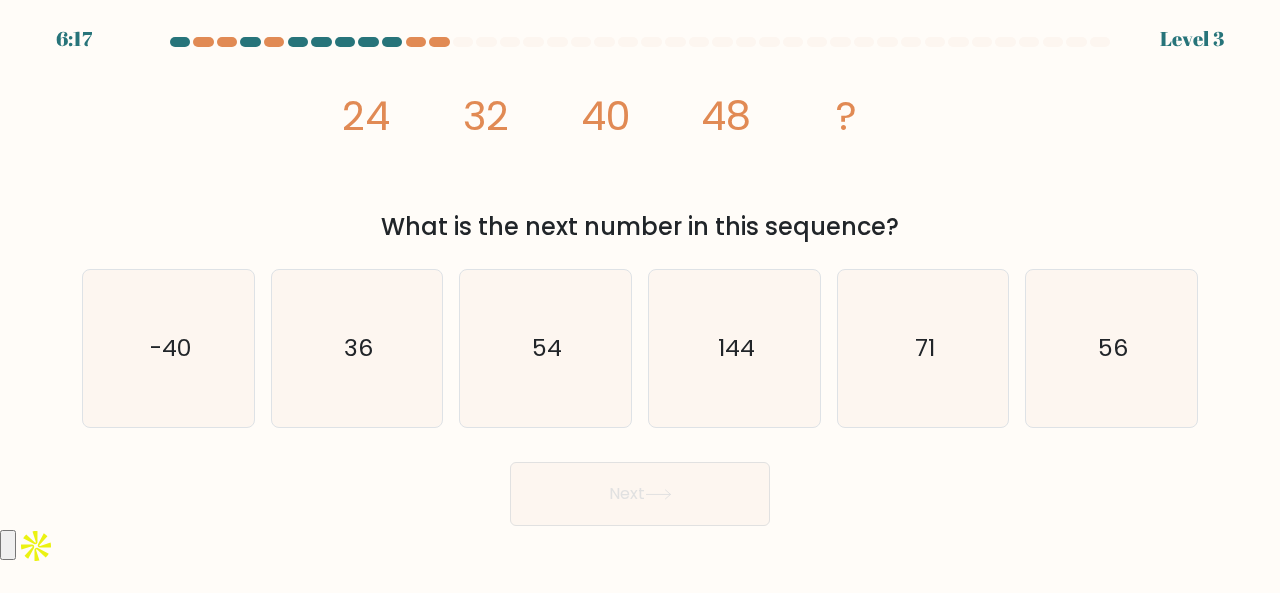 click on "56" 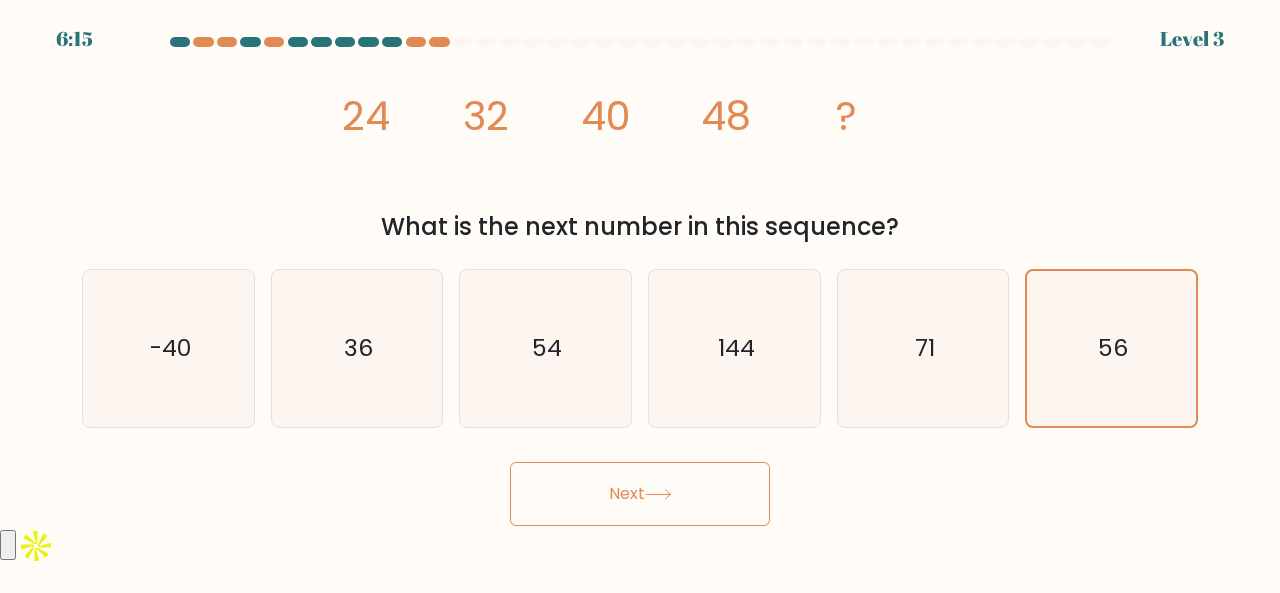 click on "Next" at bounding box center [640, 494] 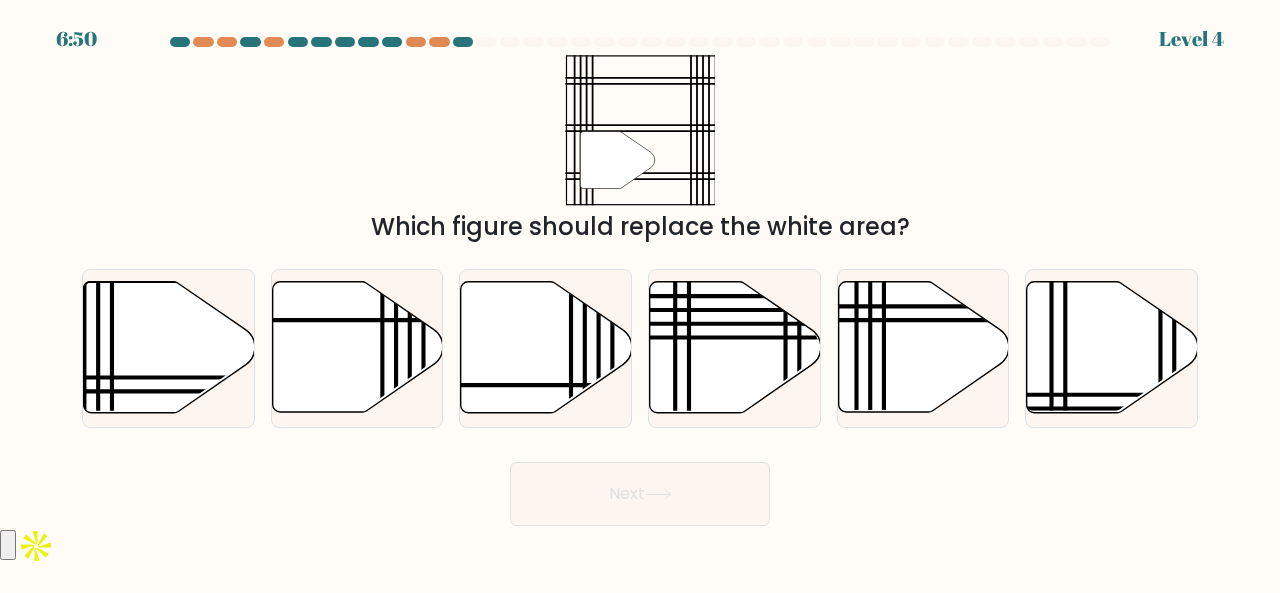 click 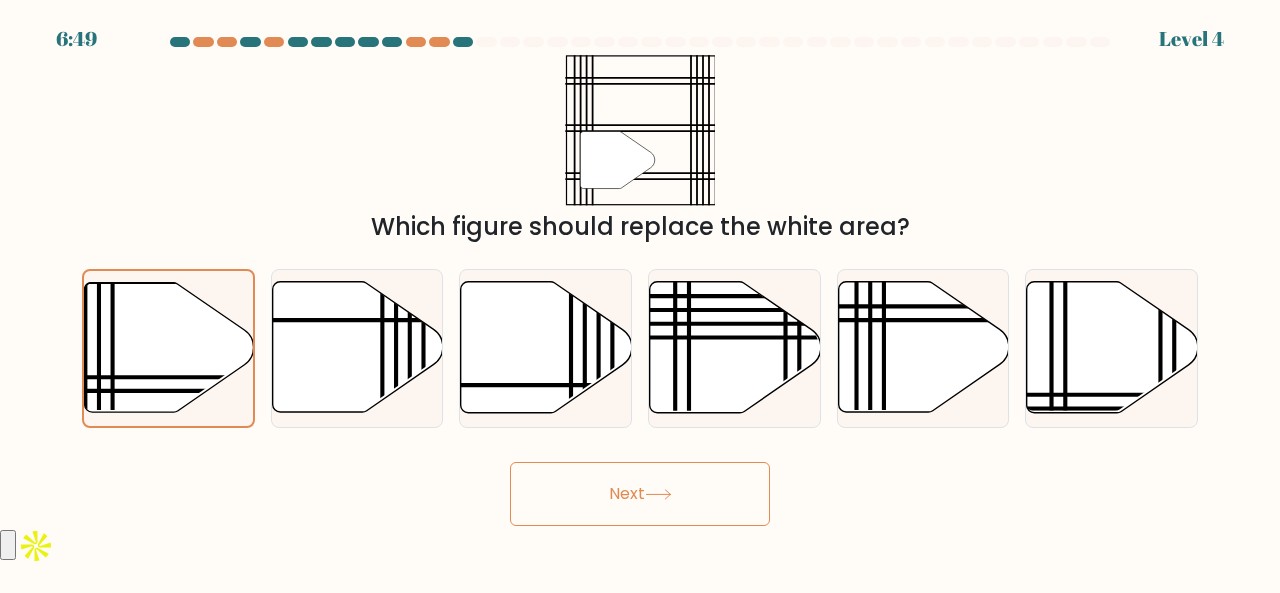 click on "Next" at bounding box center (640, 494) 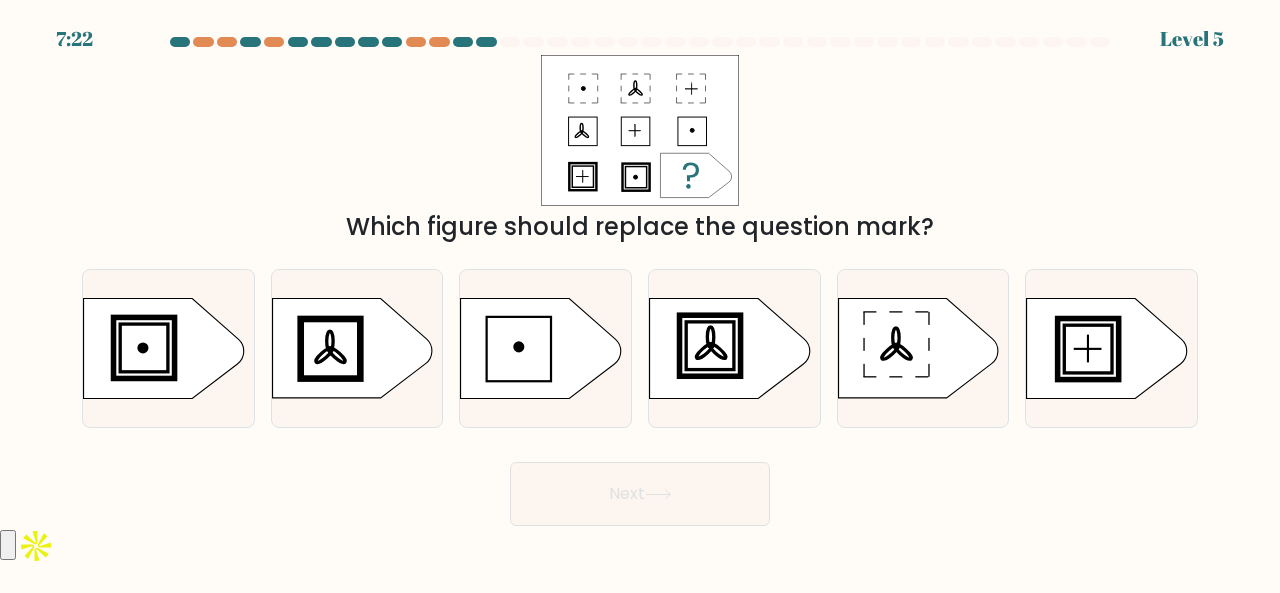 click 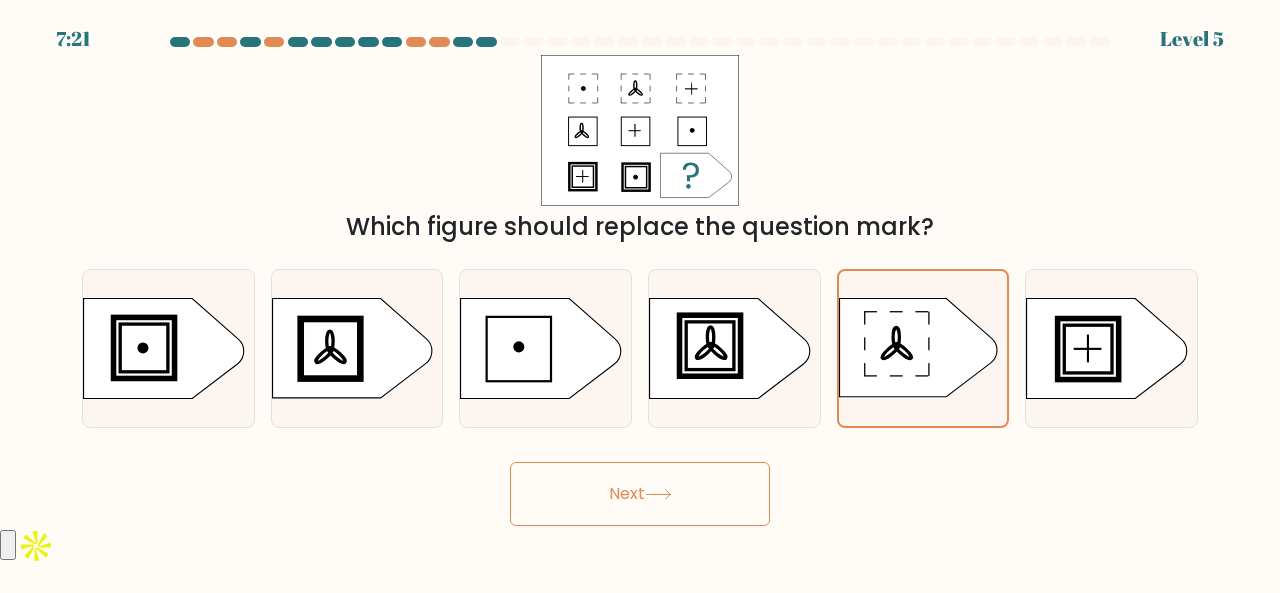 click on "Next" at bounding box center [640, 494] 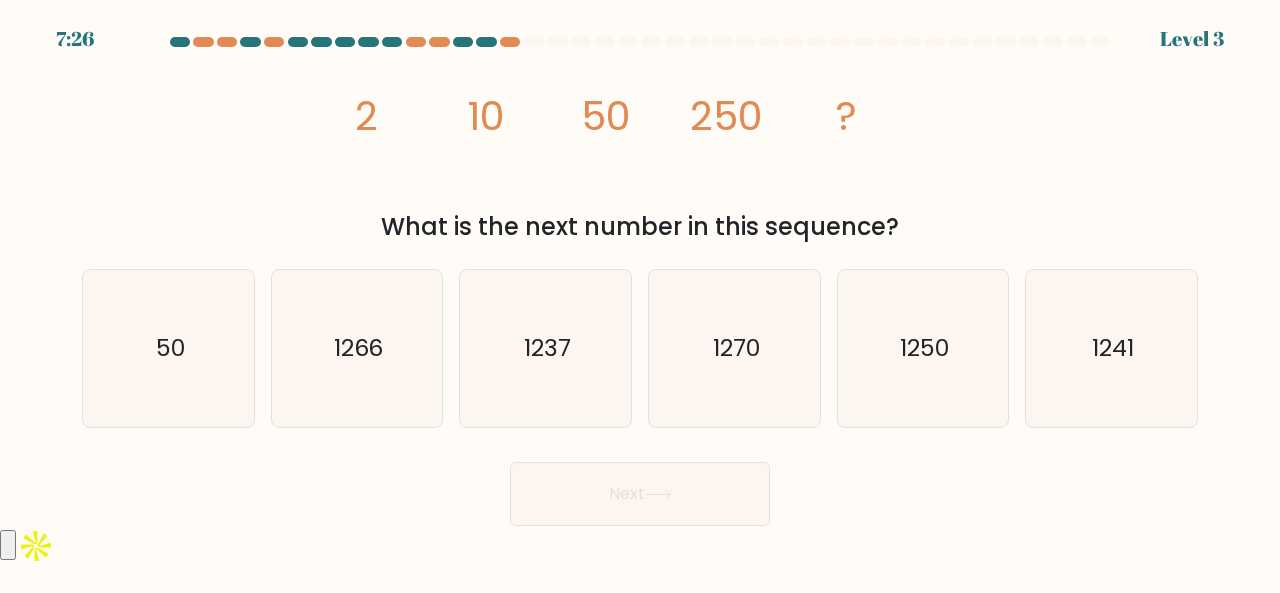 click on "1250" 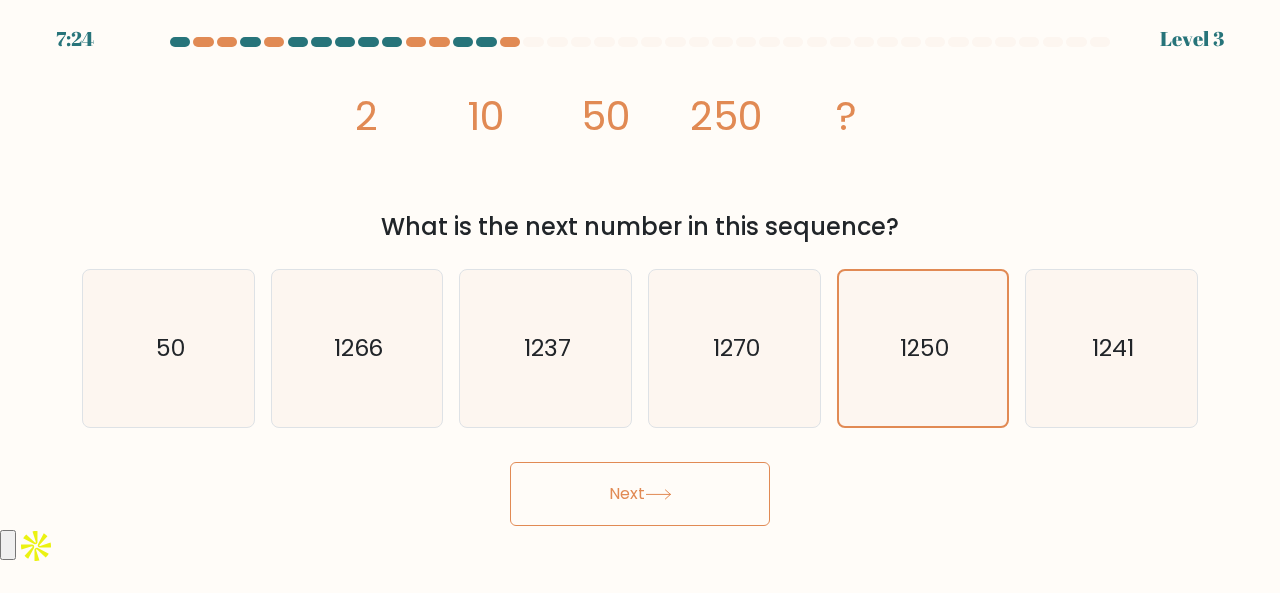 click on "Next" at bounding box center (640, 494) 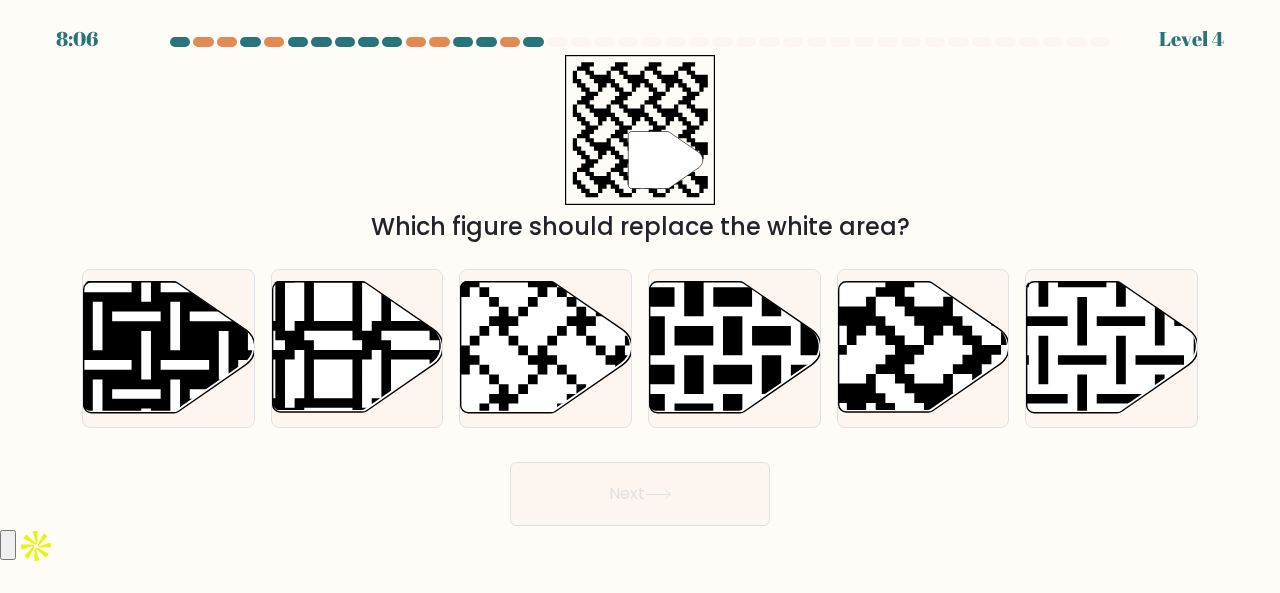 click 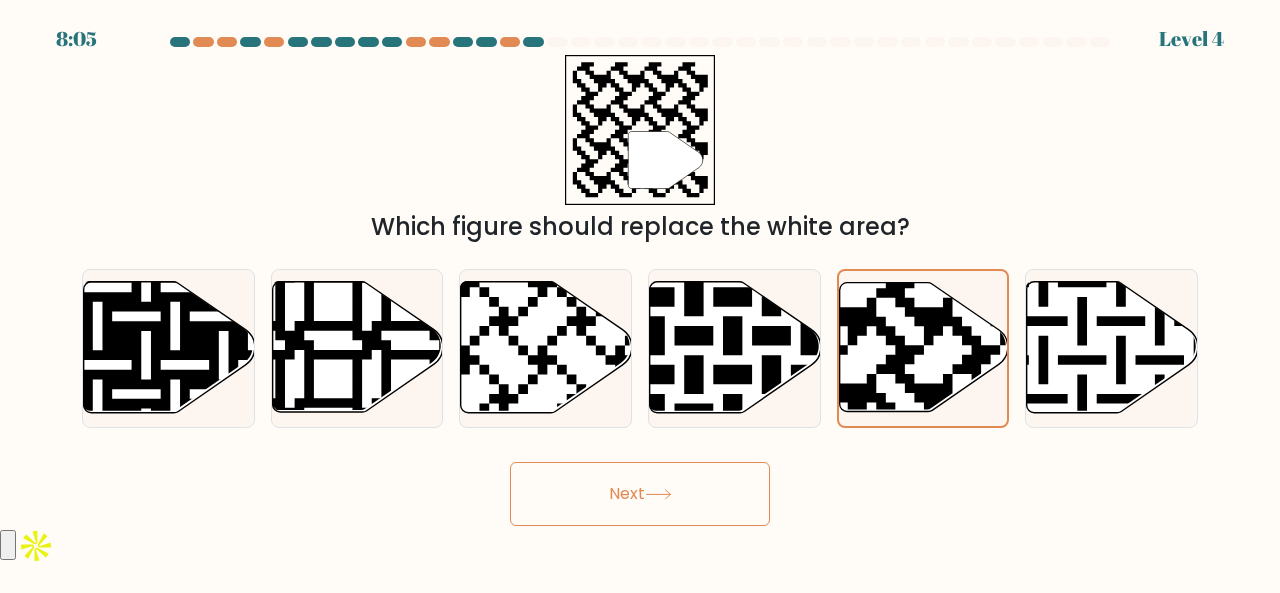 click on "Next" at bounding box center [640, 494] 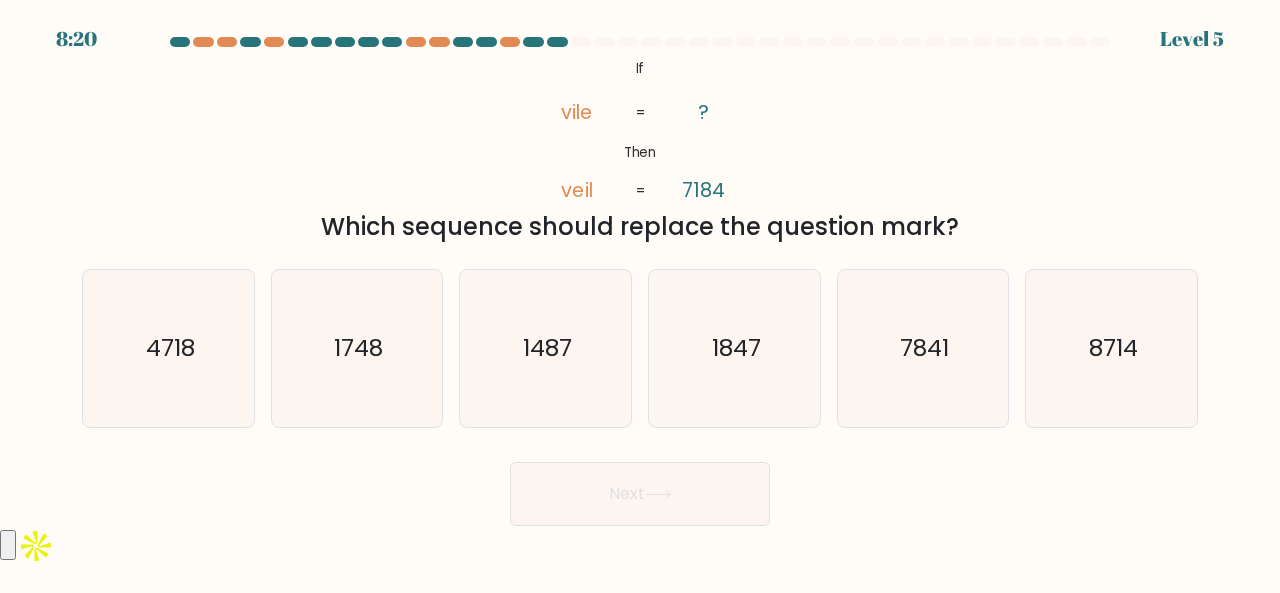 click on "7841" 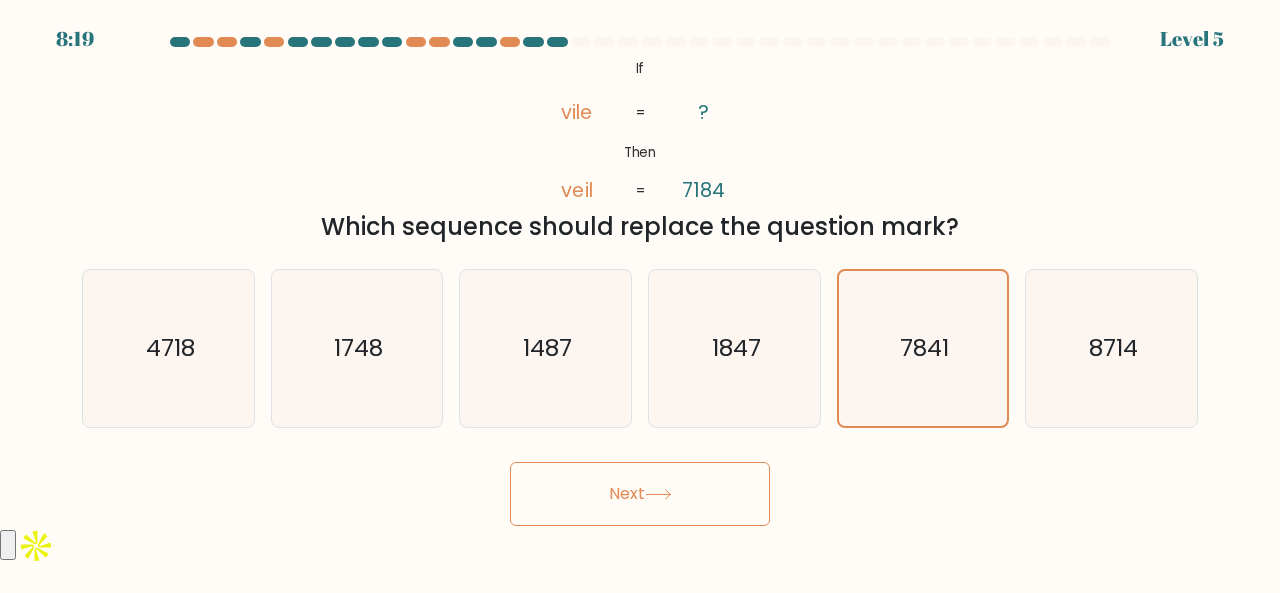 click on "Next" at bounding box center (640, 494) 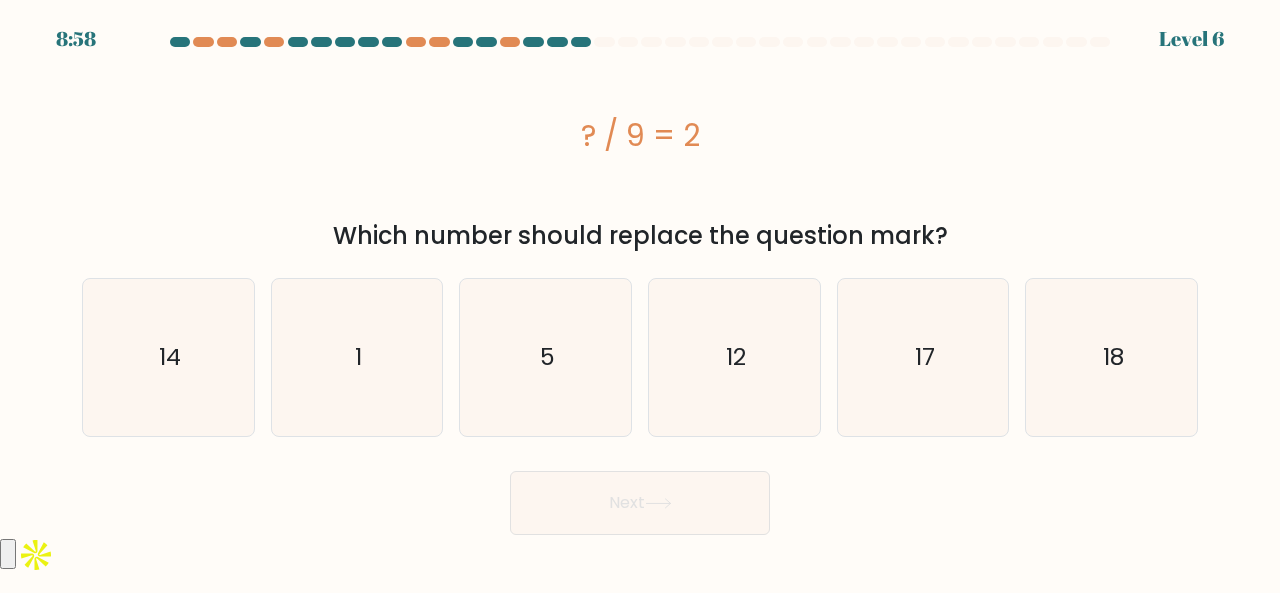 click on "18" 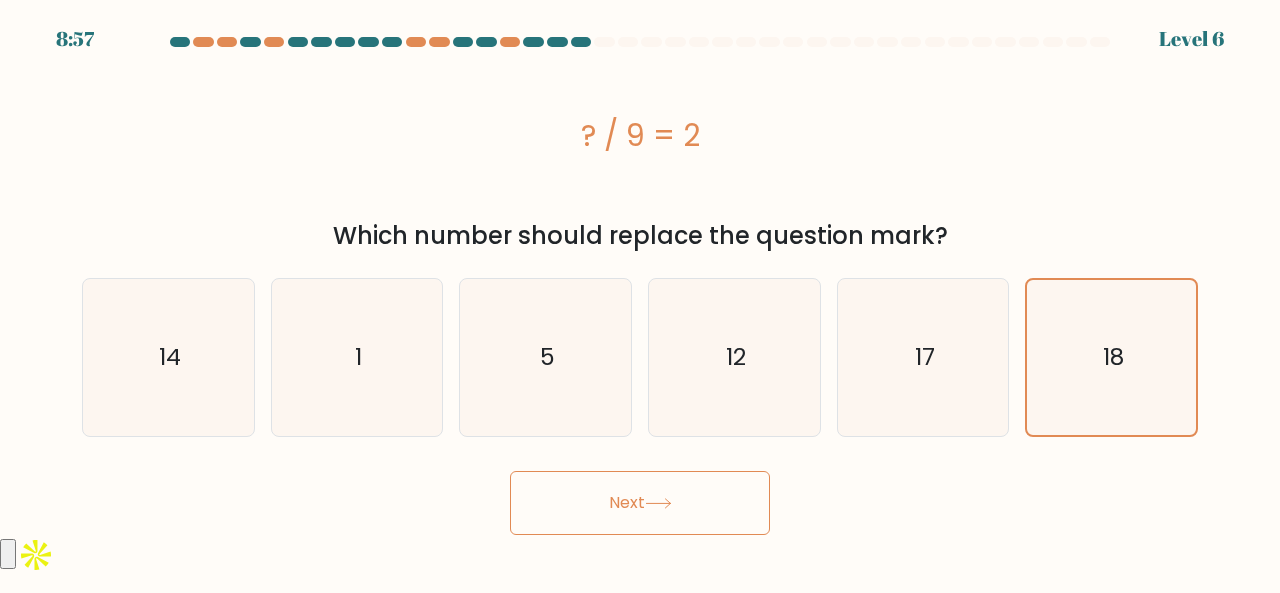 click 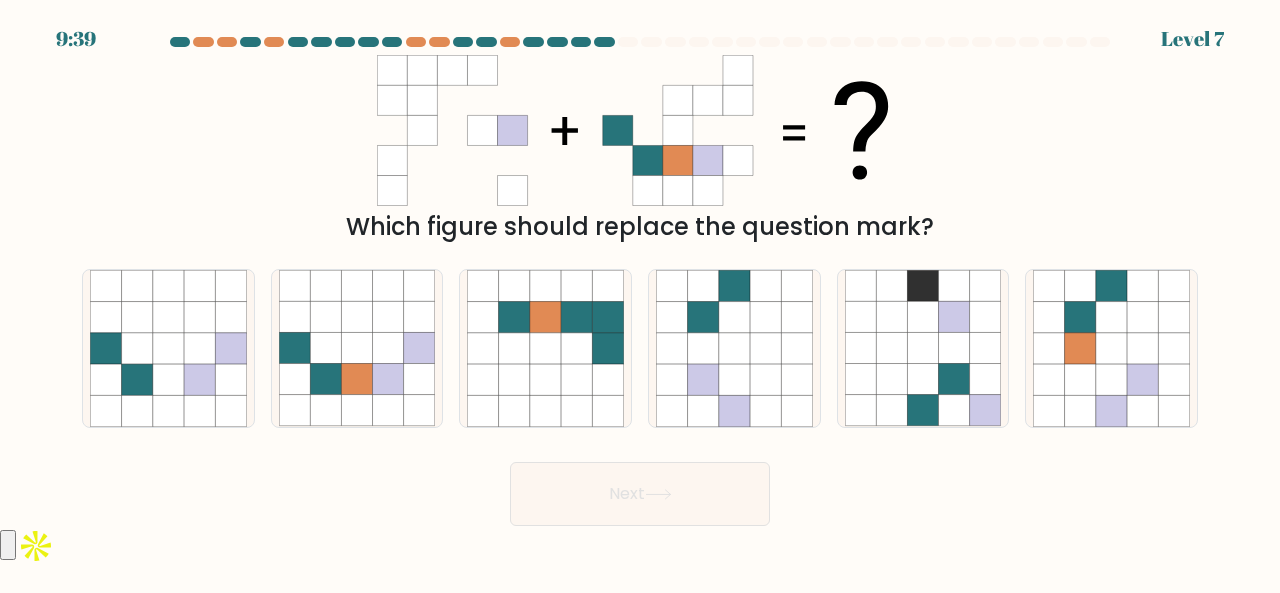 click 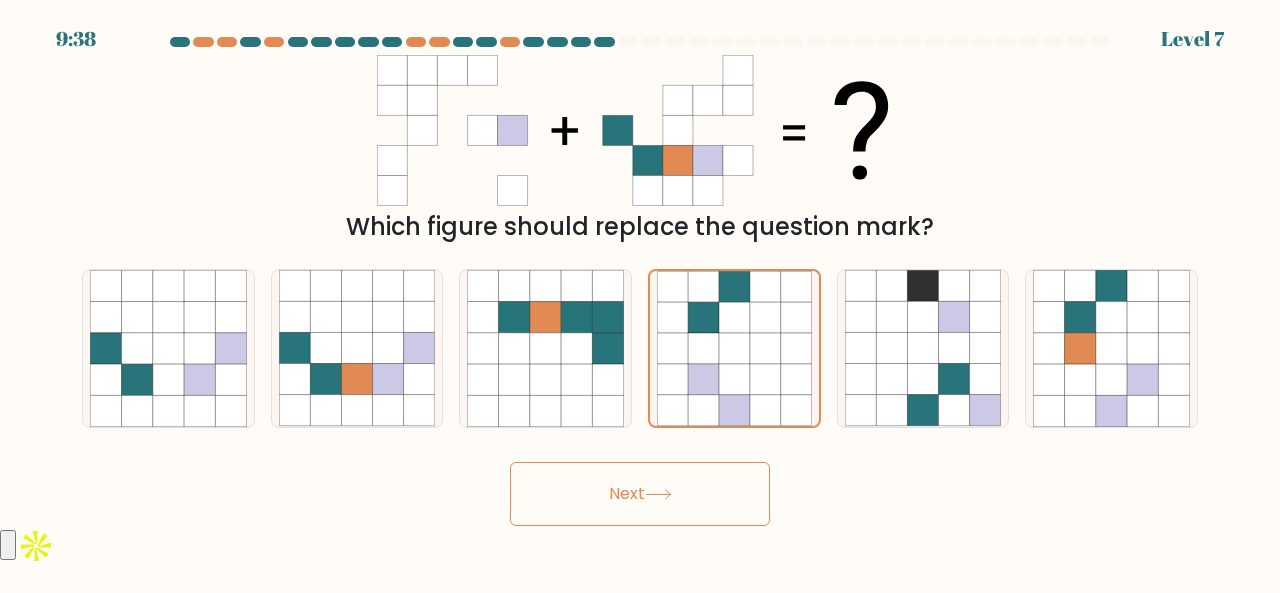 click on "Next" at bounding box center (640, 494) 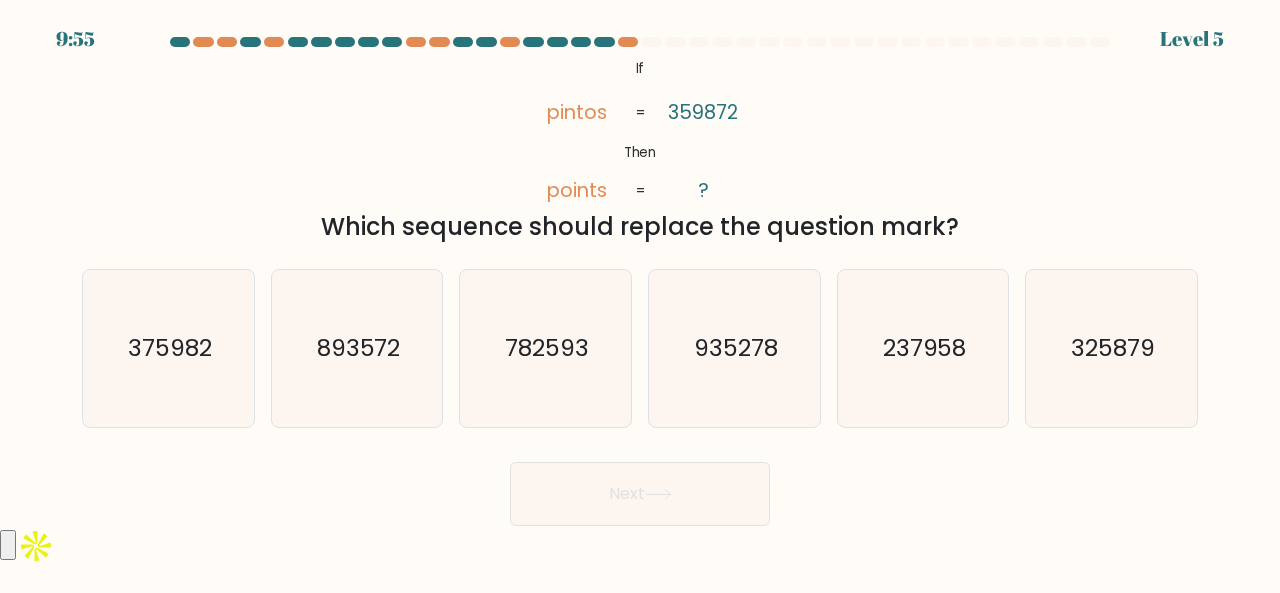 click on "375982" 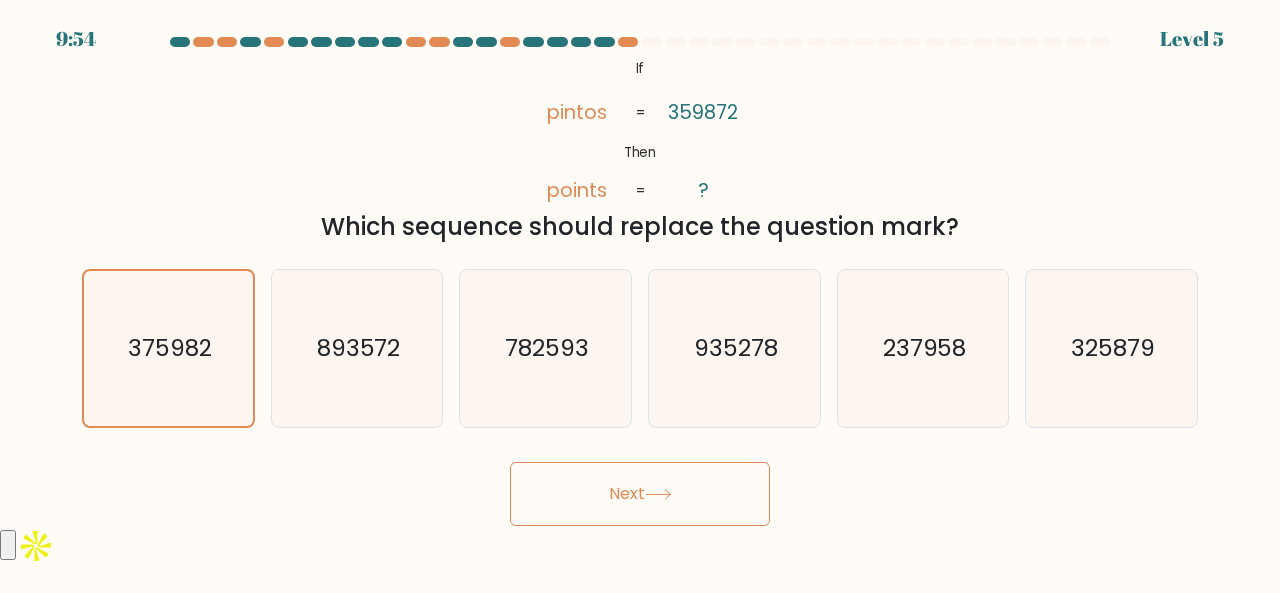 click on "Next" at bounding box center [640, 494] 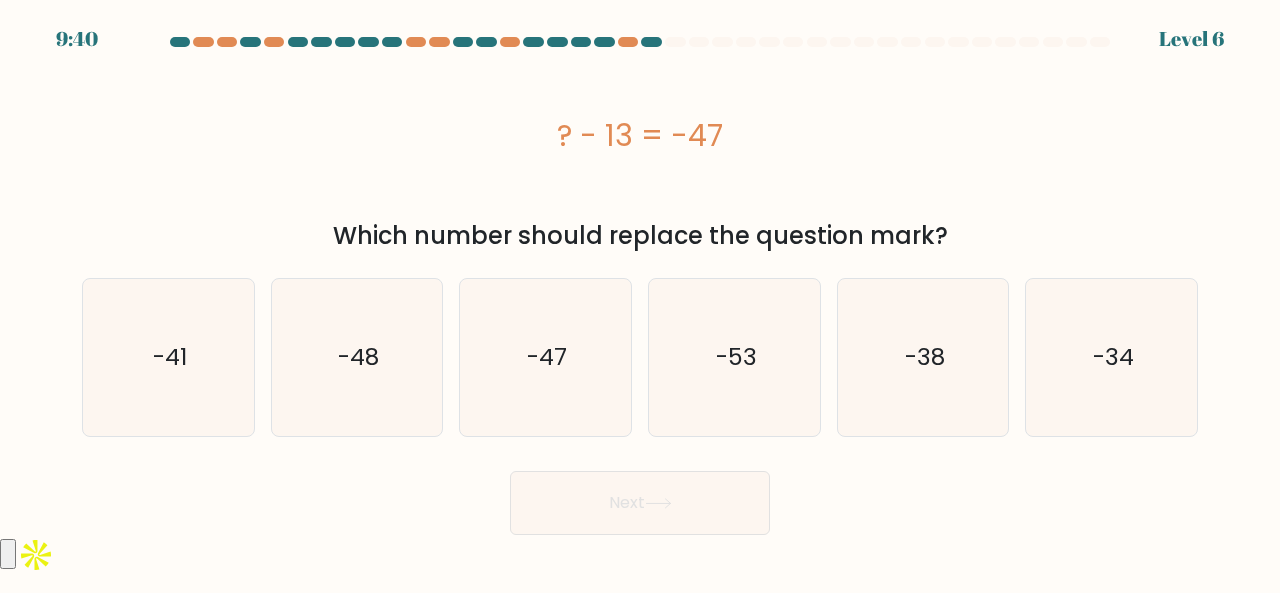 click on "-34" 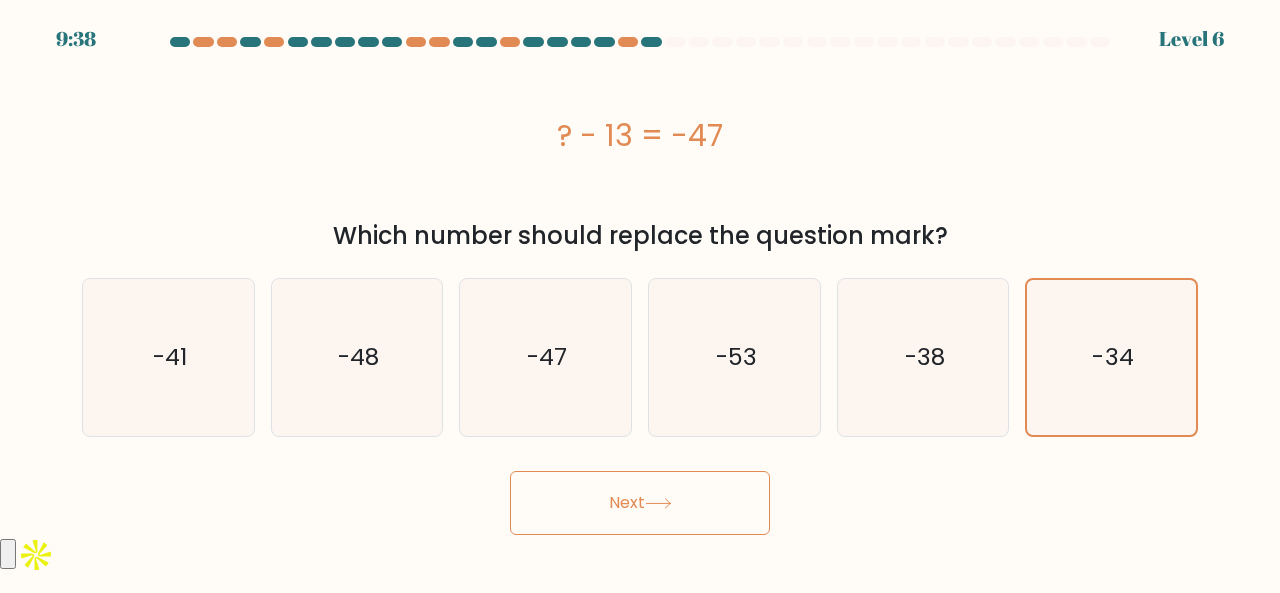 click on "Next" at bounding box center (640, 503) 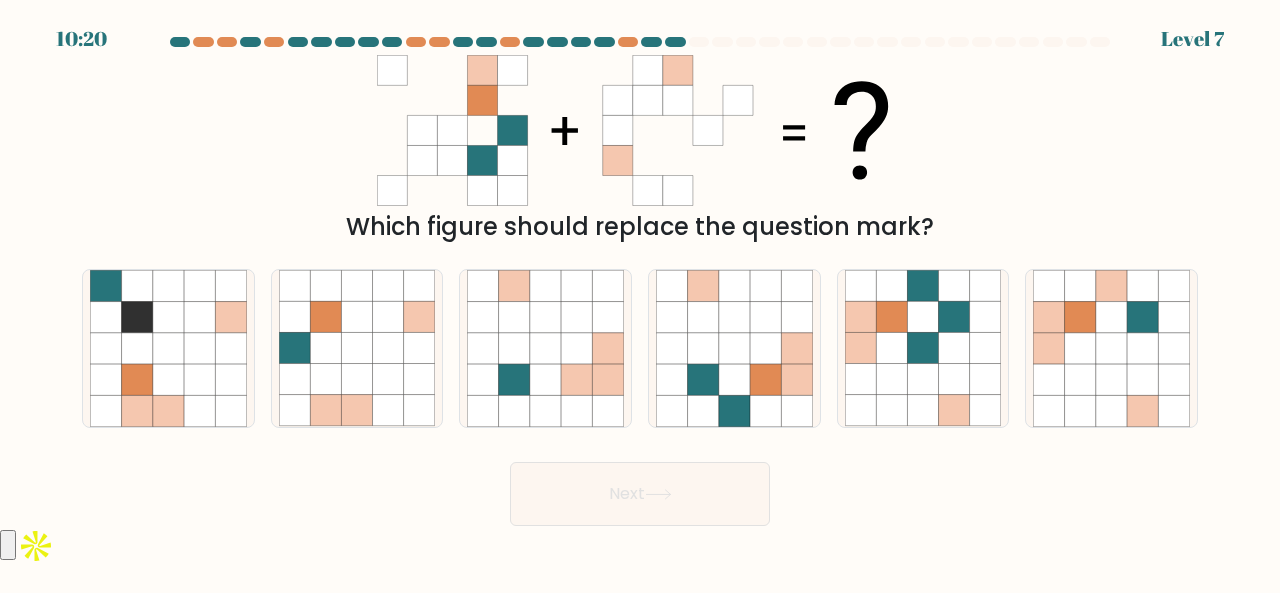 click 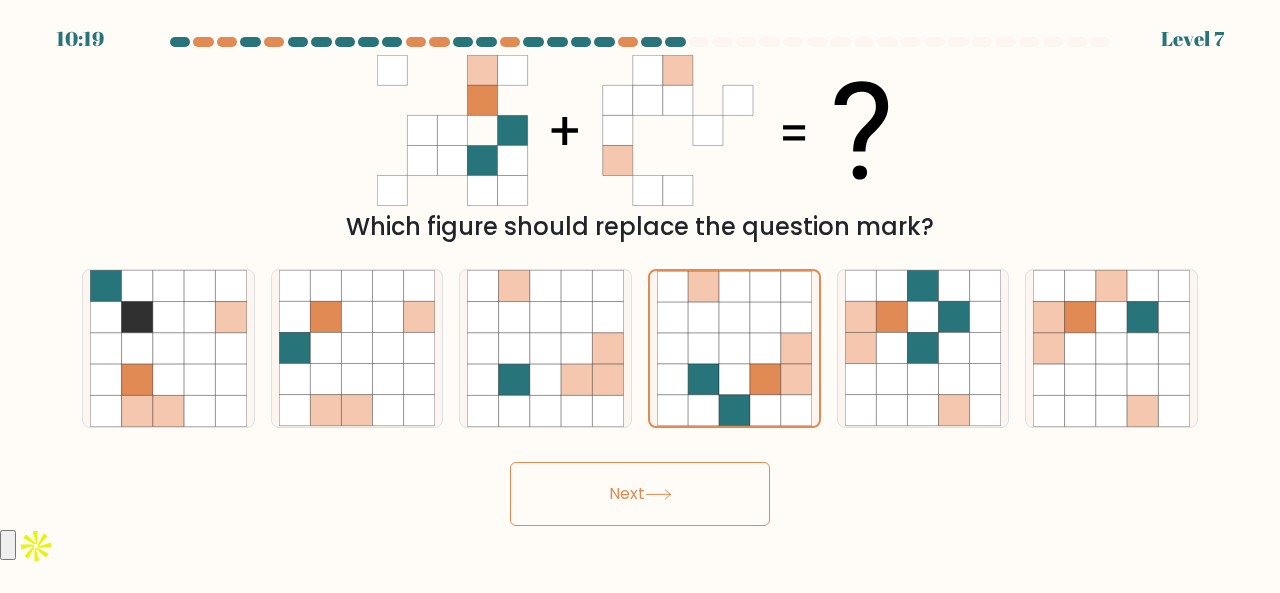click on "Next" at bounding box center (640, 494) 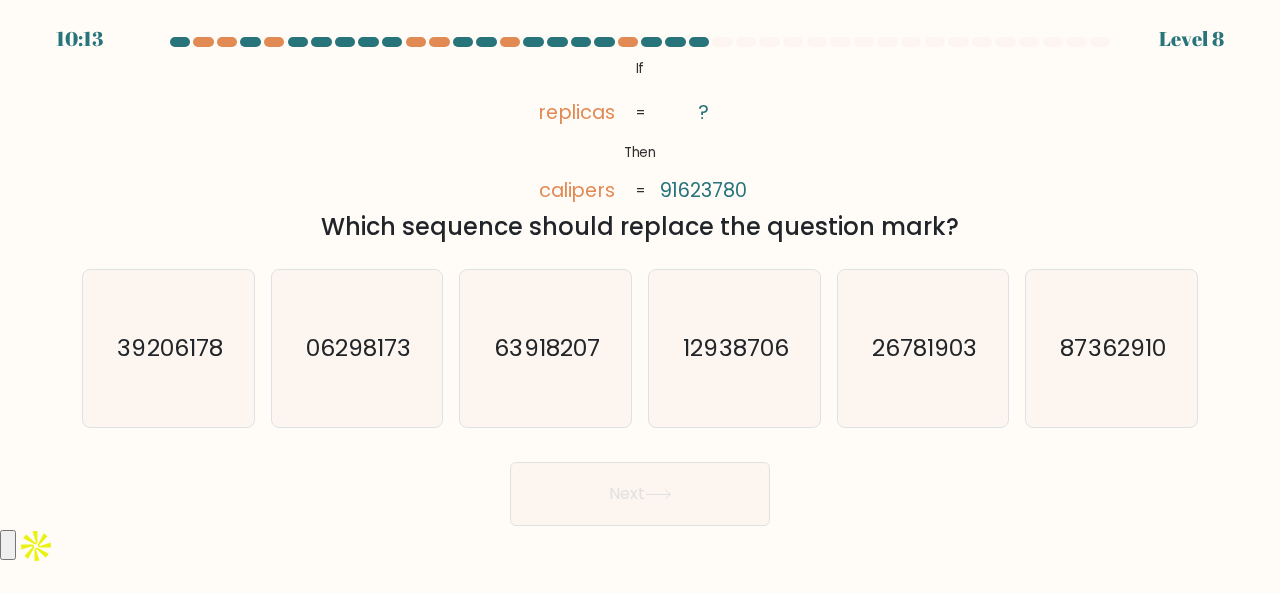 click on "87362910" 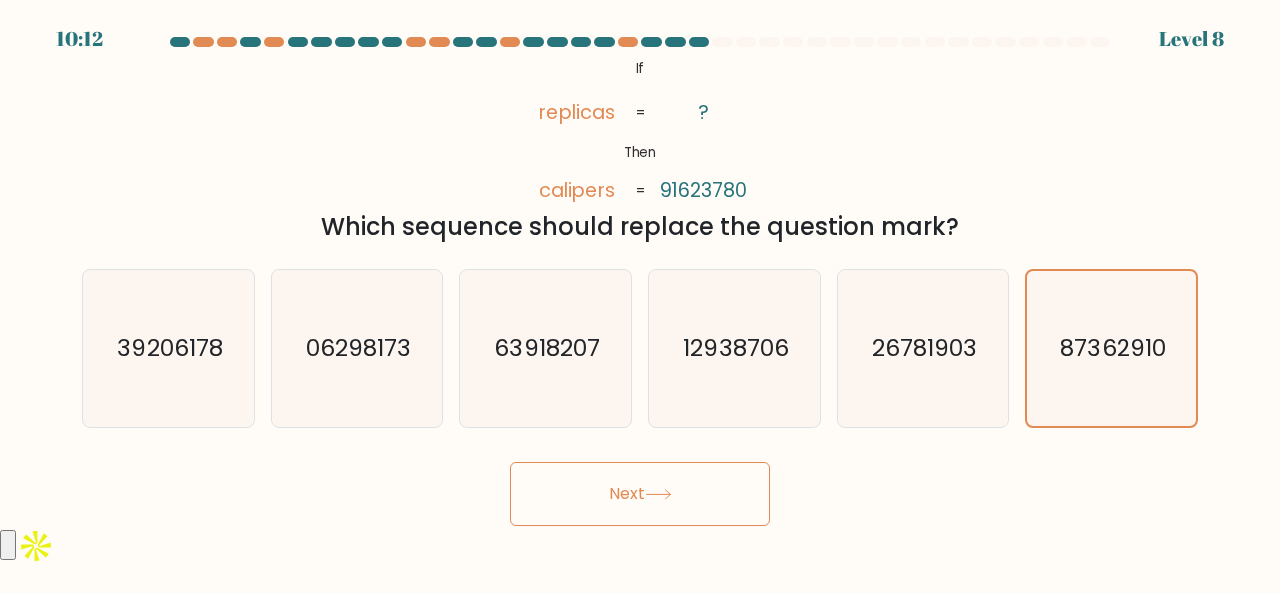 click on "Next" at bounding box center [640, 494] 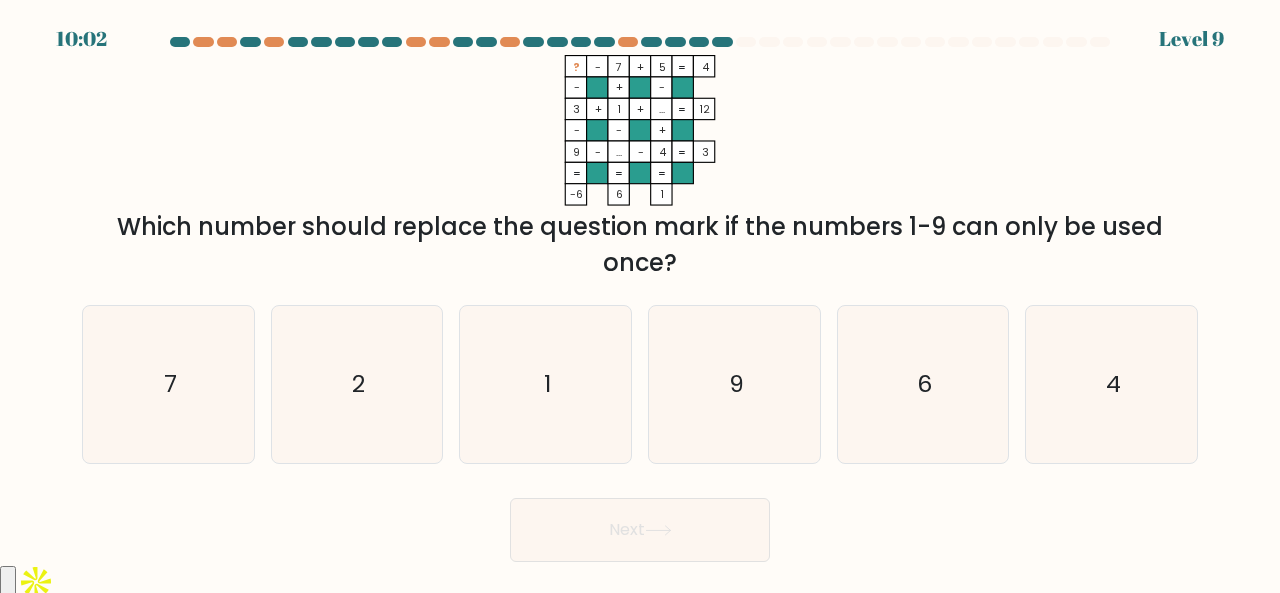 click on "6" 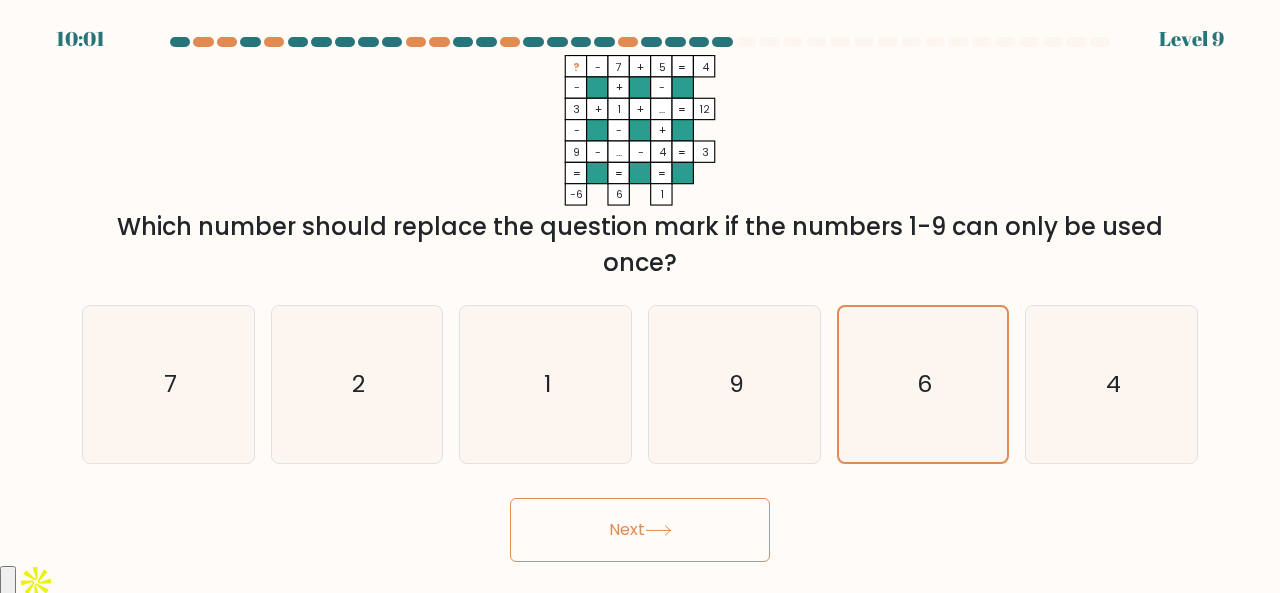 click on "Next" at bounding box center (640, 530) 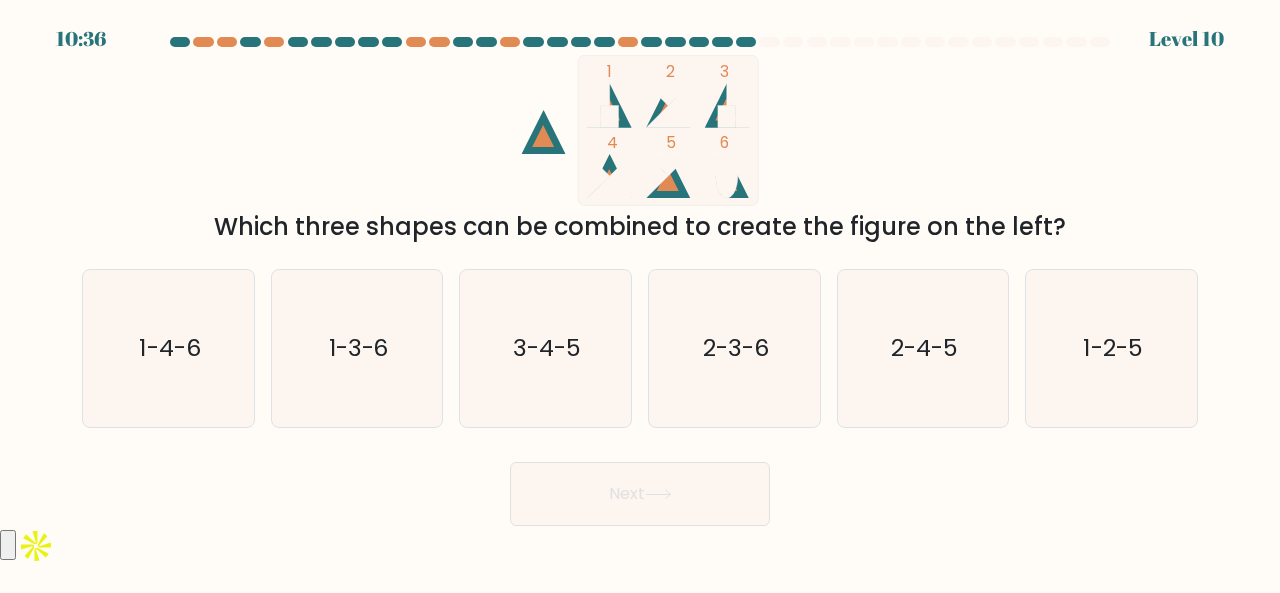 click on "2-4-5" 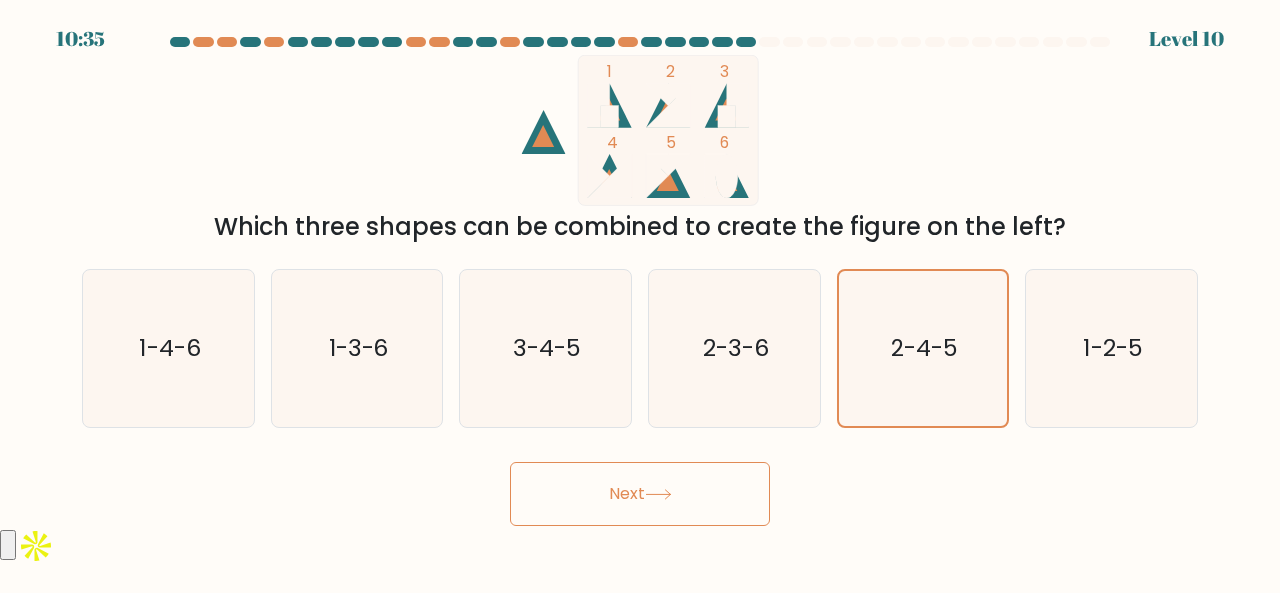 click on "Next" at bounding box center (640, 494) 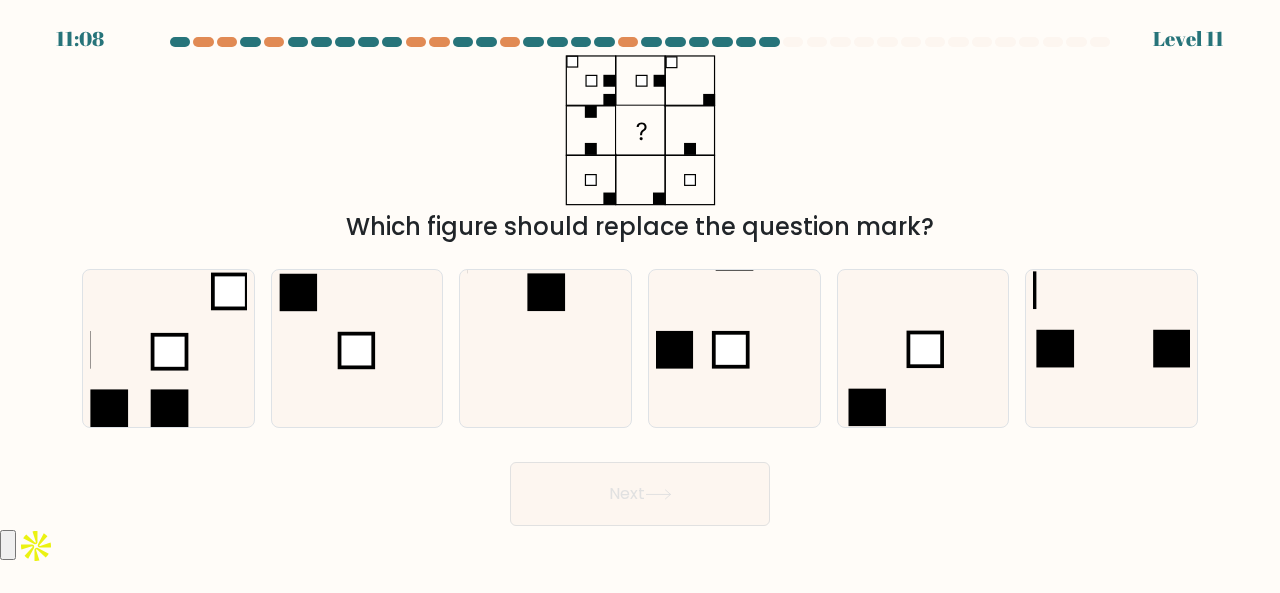 click 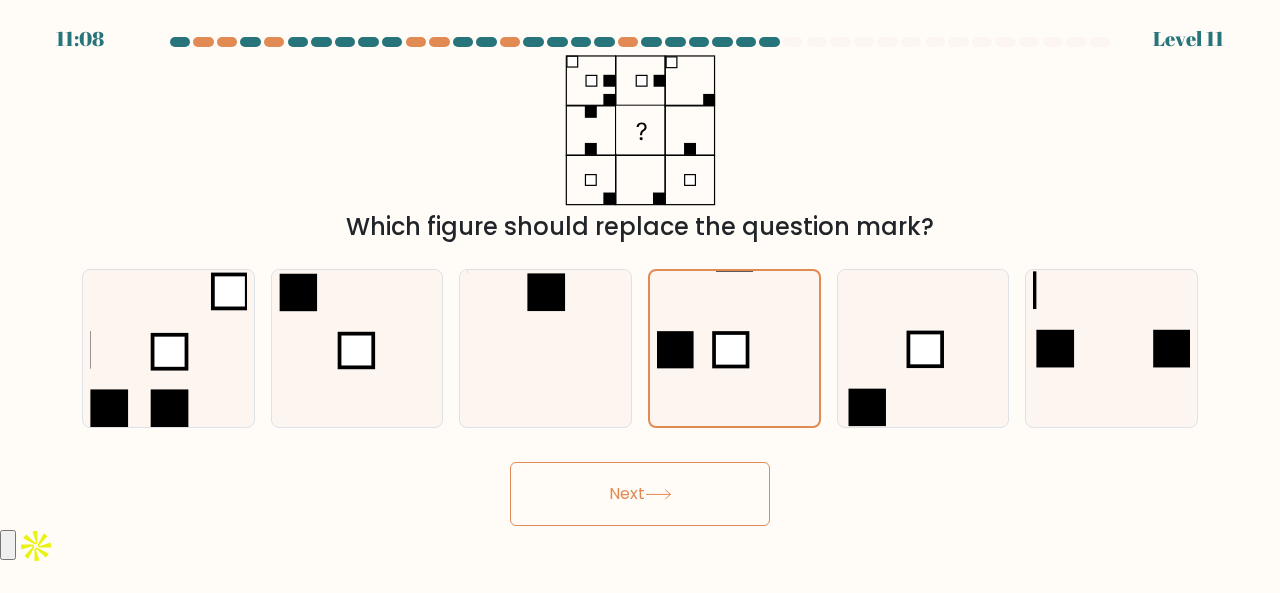 click on "Next" at bounding box center (640, 494) 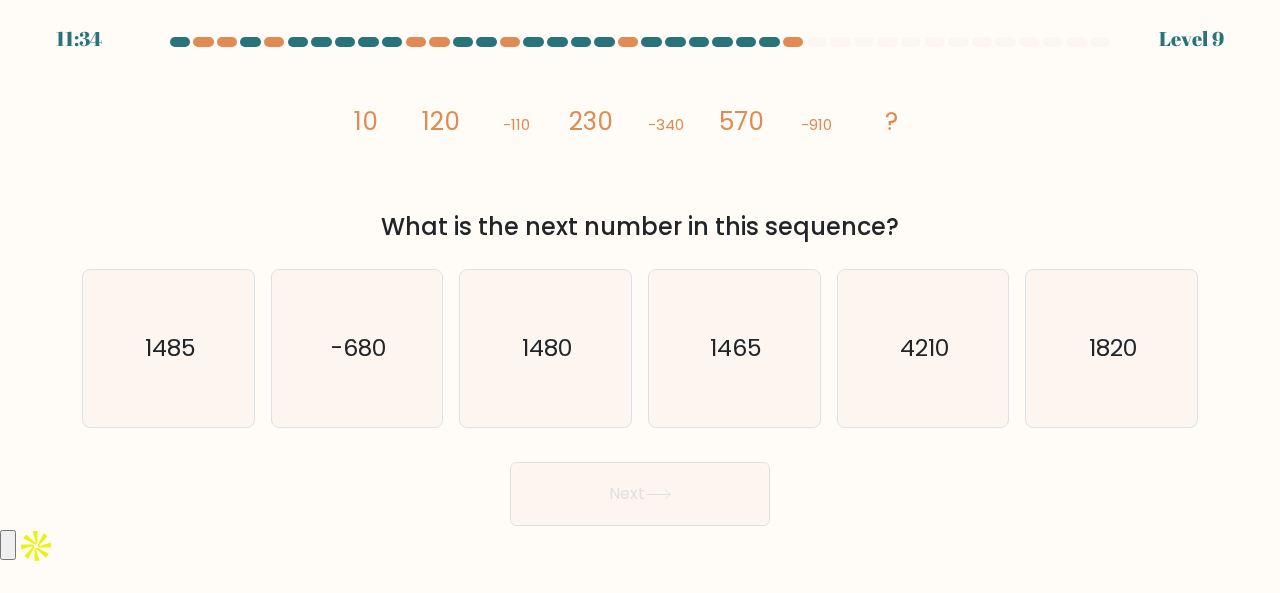 click on "-680" 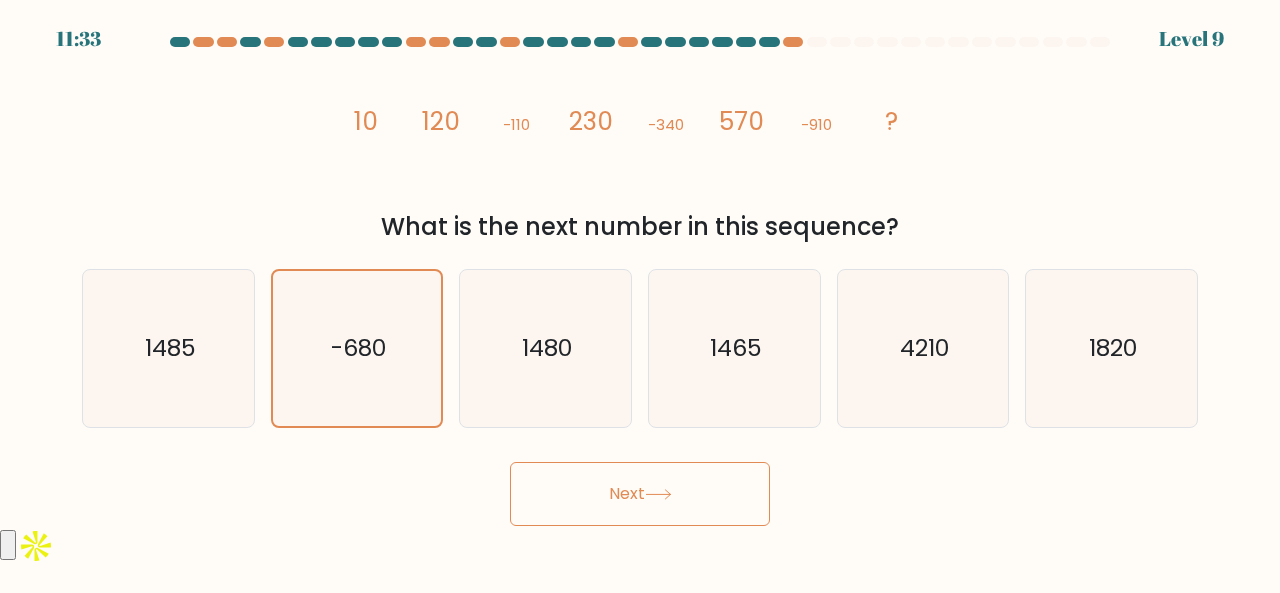 click on "Next" at bounding box center (640, 494) 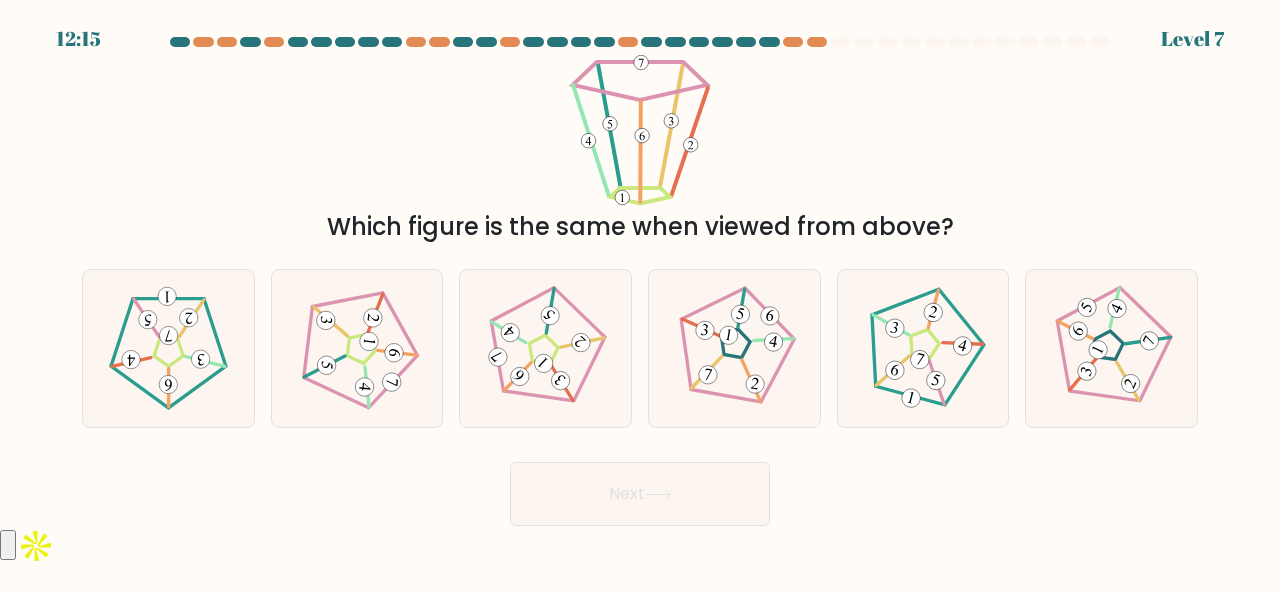 click 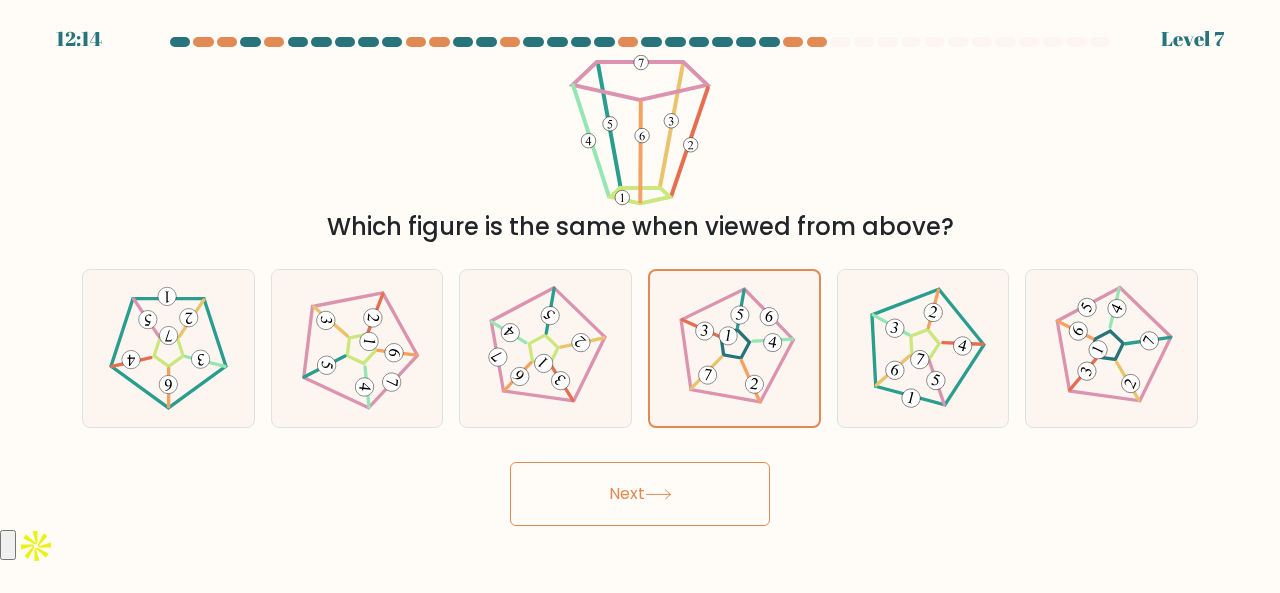 click on "Next" at bounding box center [640, 494] 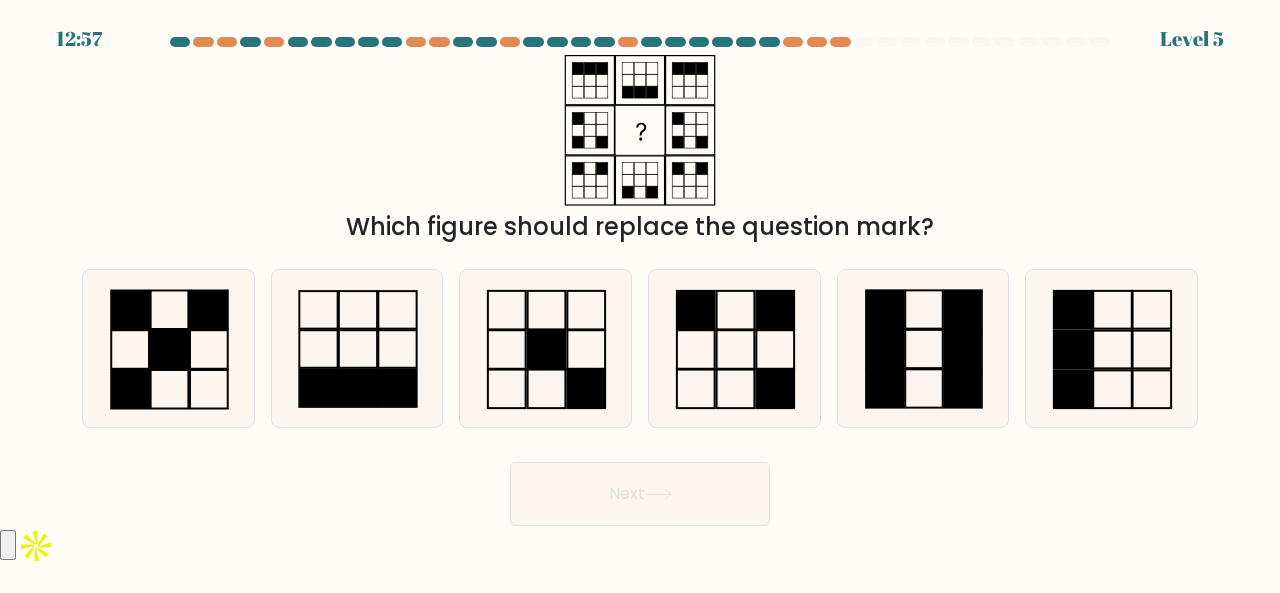 click 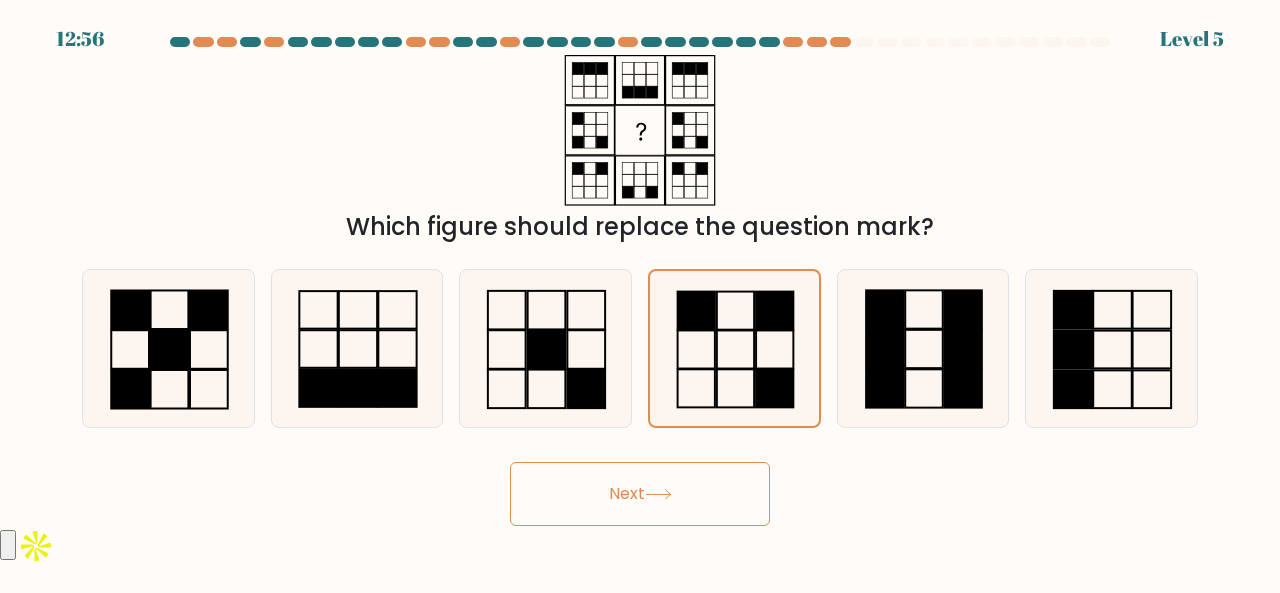 click on "Next" at bounding box center (640, 494) 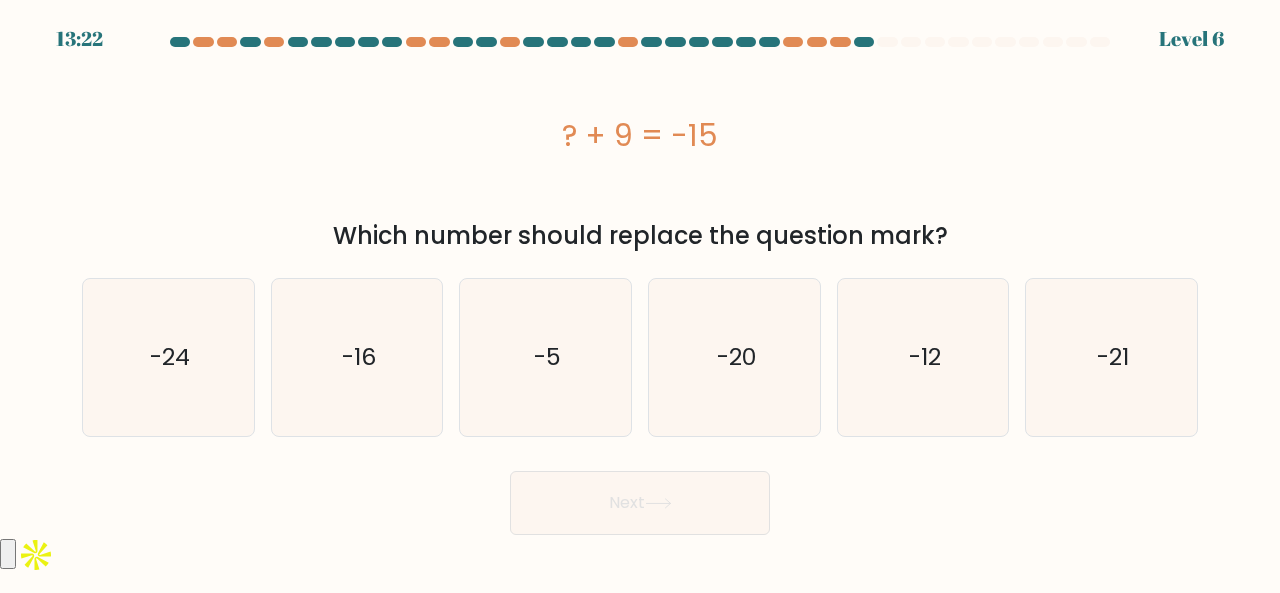click on "-24" 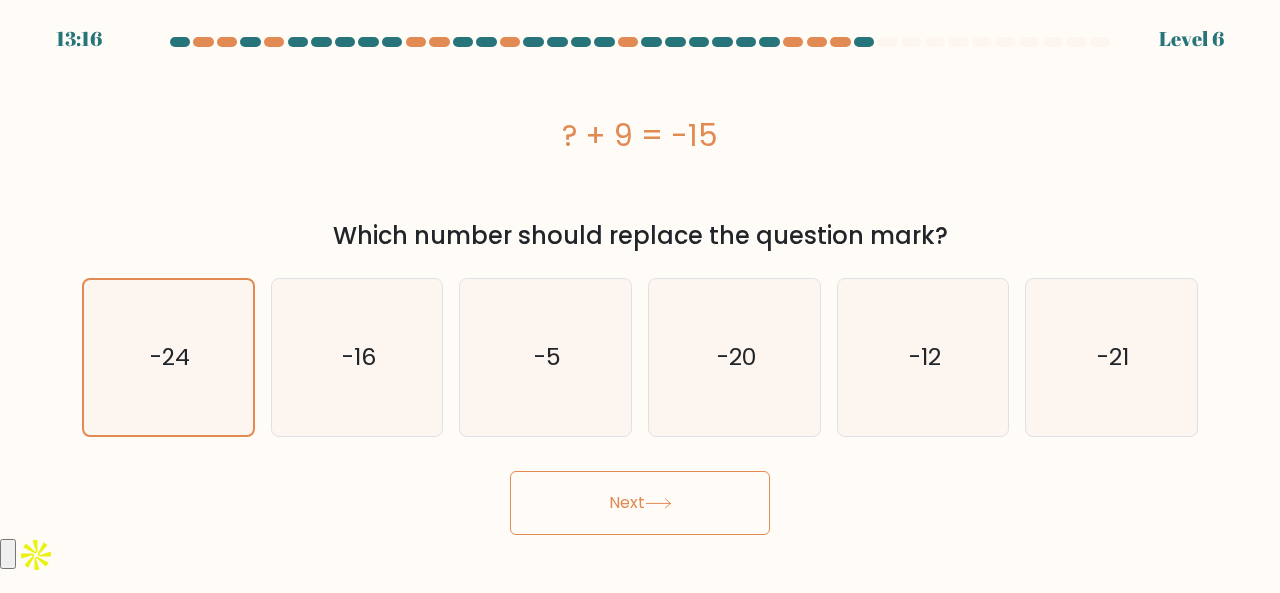 click on "Next" at bounding box center (640, 503) 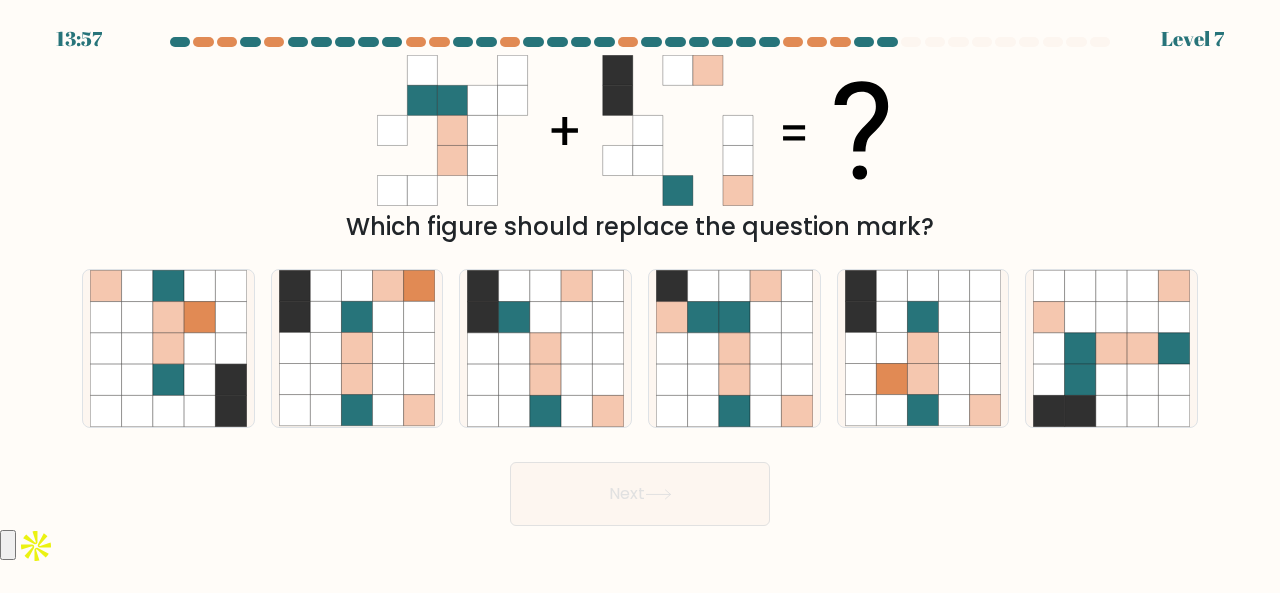 click 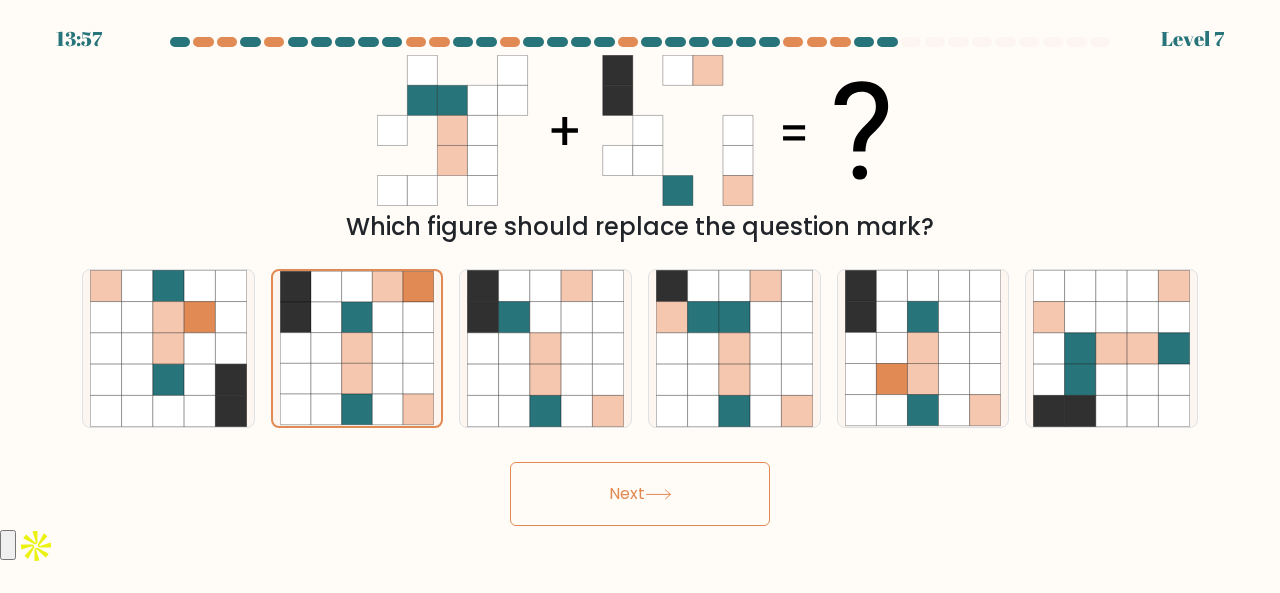 click on "Next" at bounding box center [640, 494] 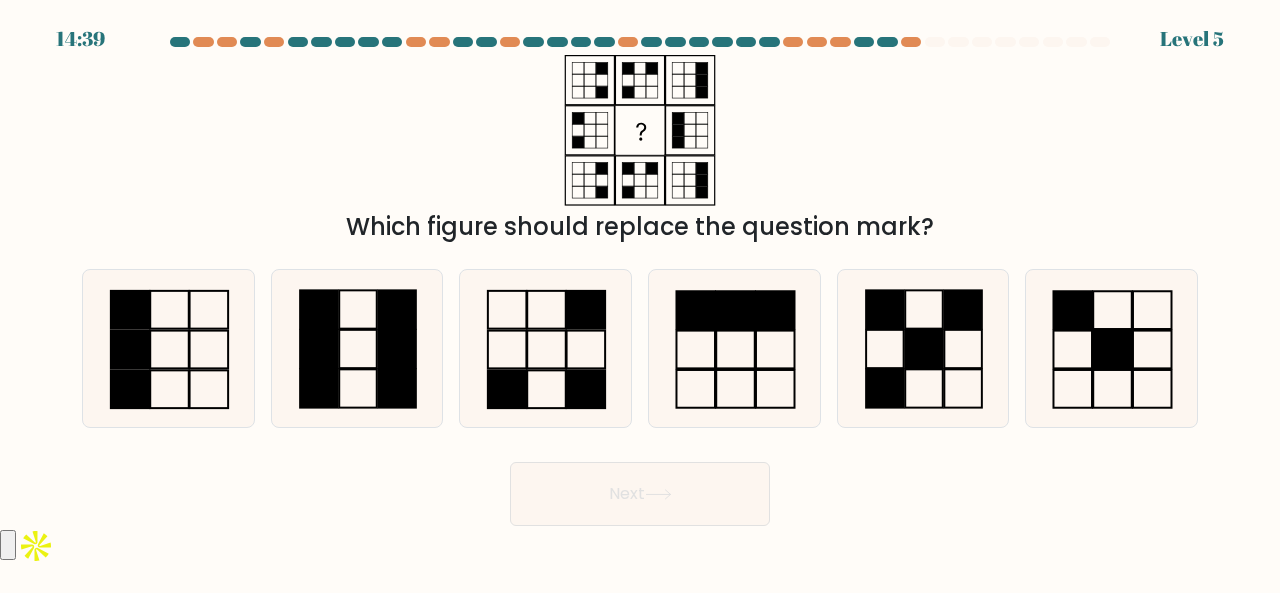 click 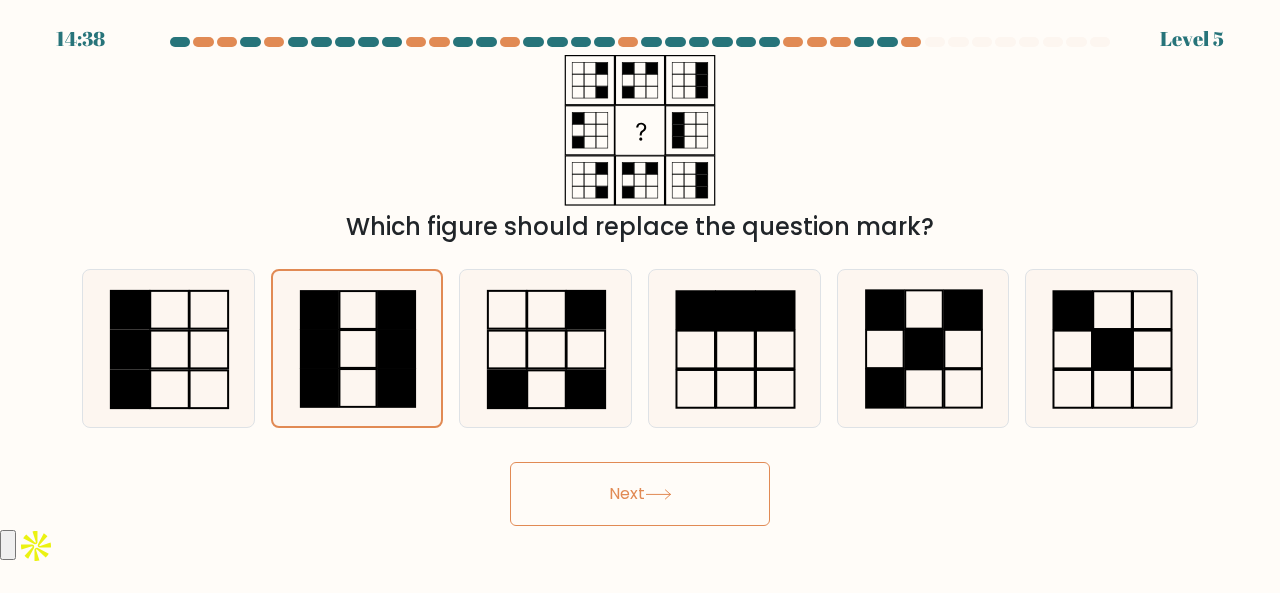 click on "Next" at bounding box center (640, 494) 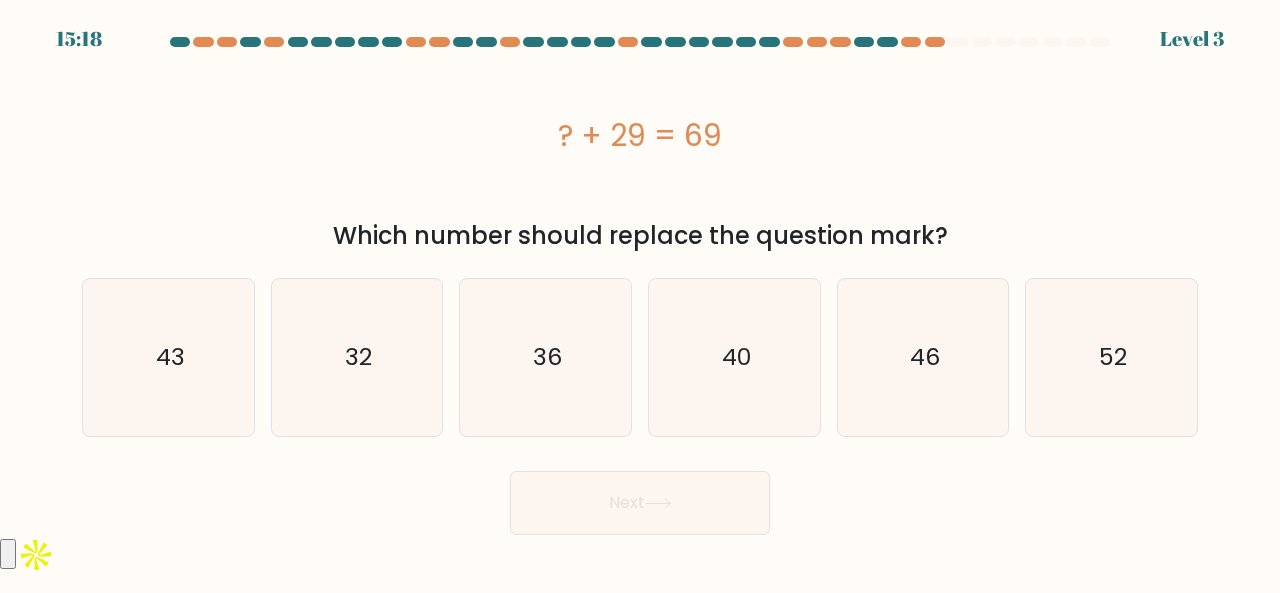 click on "40" 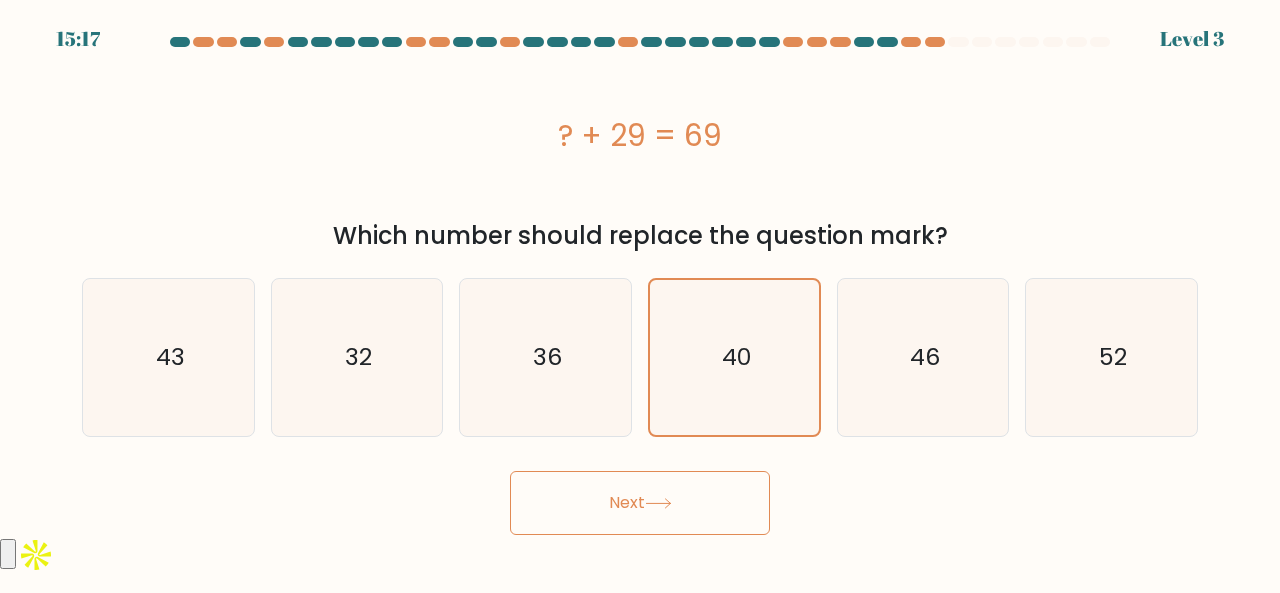 click on "Next" at bounding box center (640, 503) 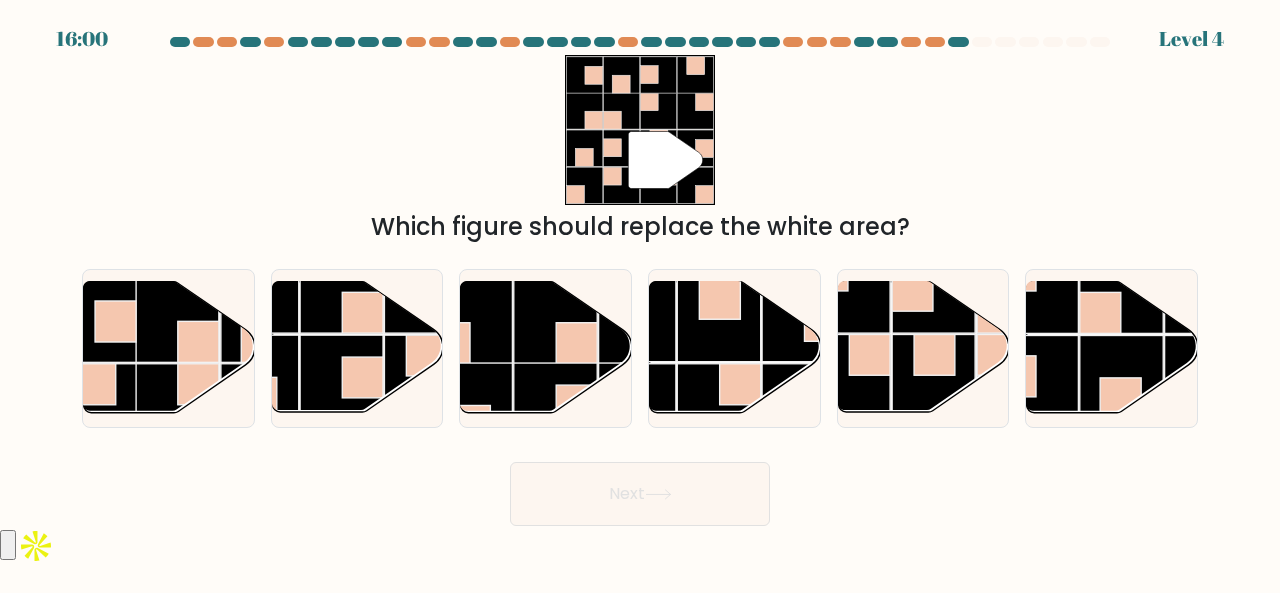 click 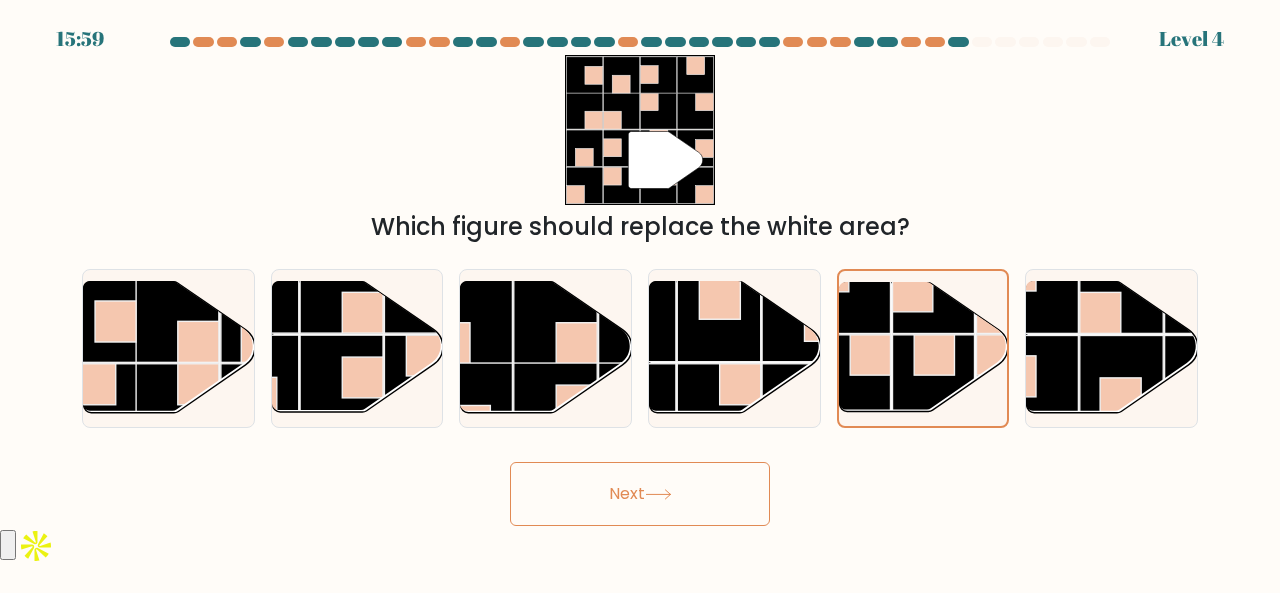 click on "Next" at bounding box center [640, 494] 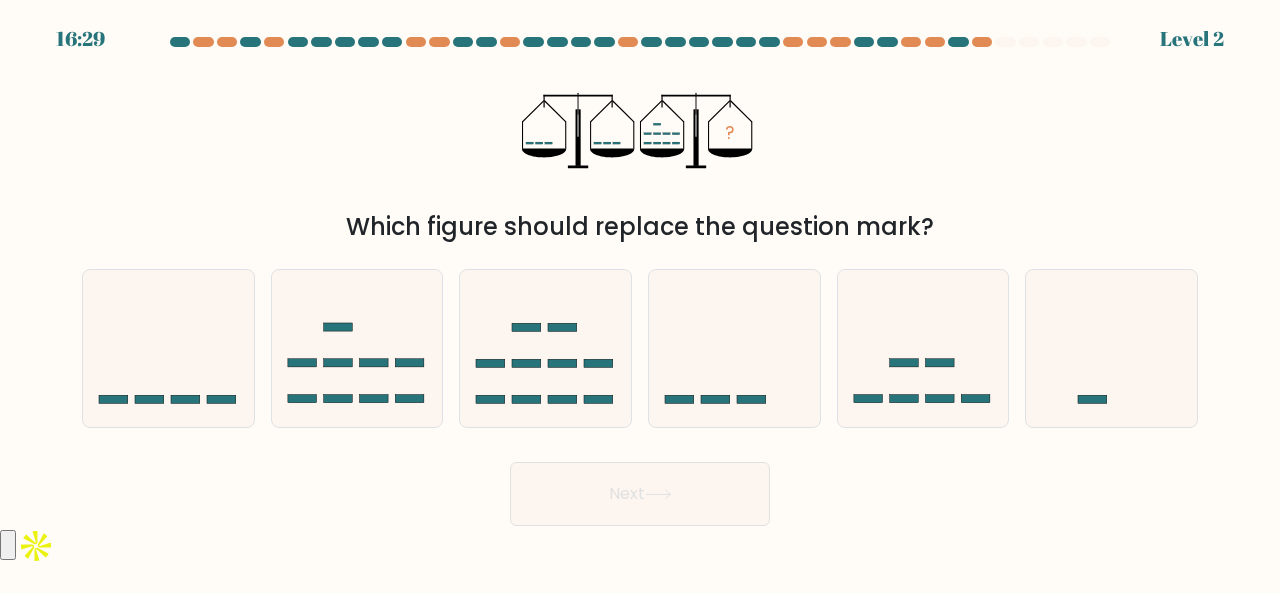 click 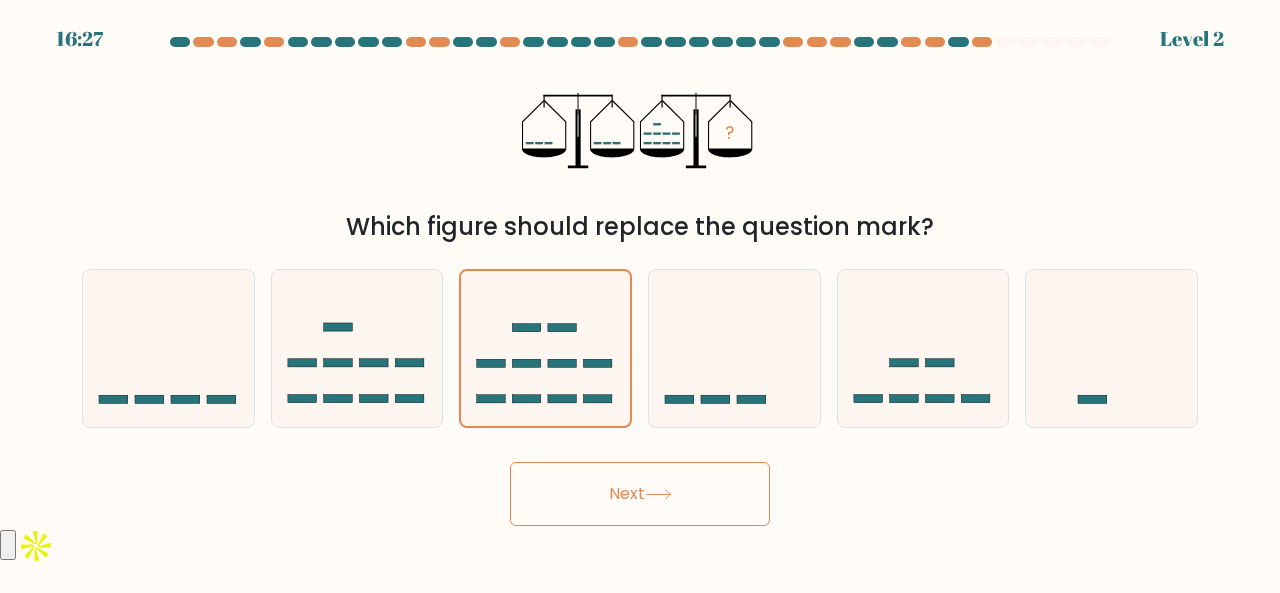click on "Next" at bounding box center (640, 494) 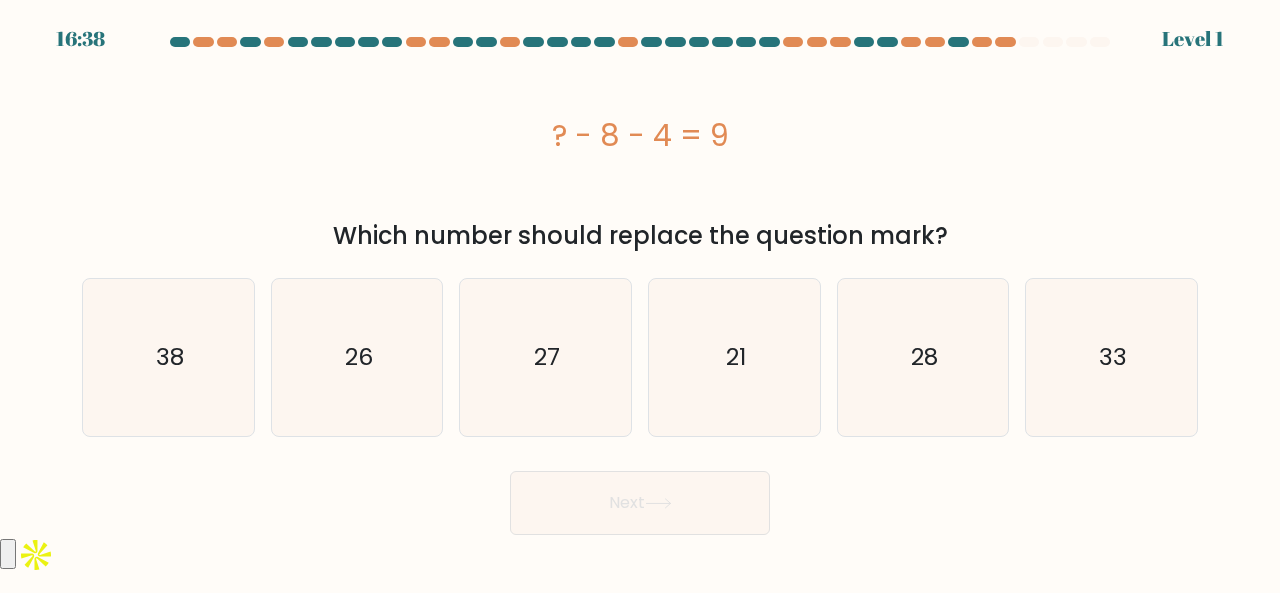 click on "21" 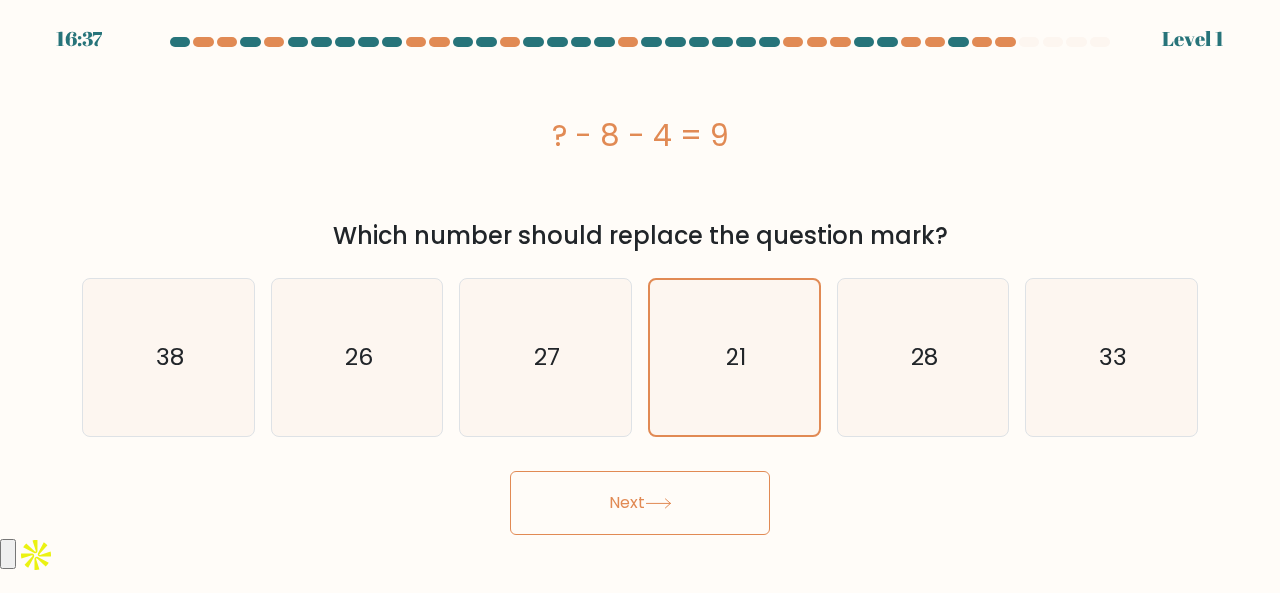 click on "Next" at bounding box center [640, 503] 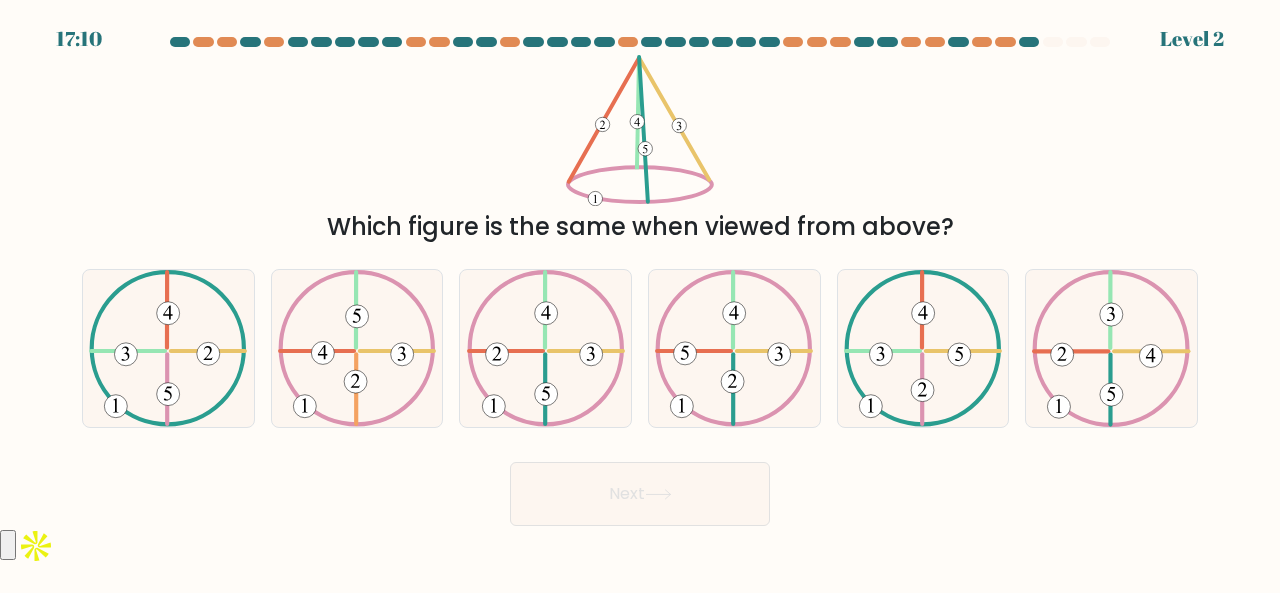 click 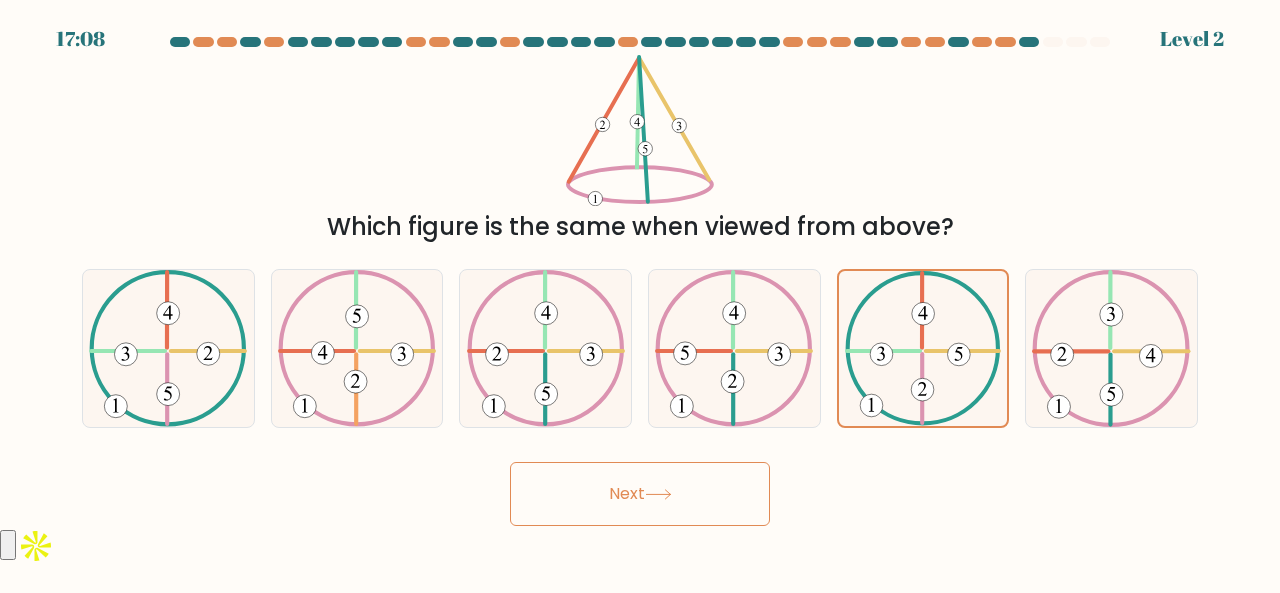 click on "Next" at bounding box center [640, 494] 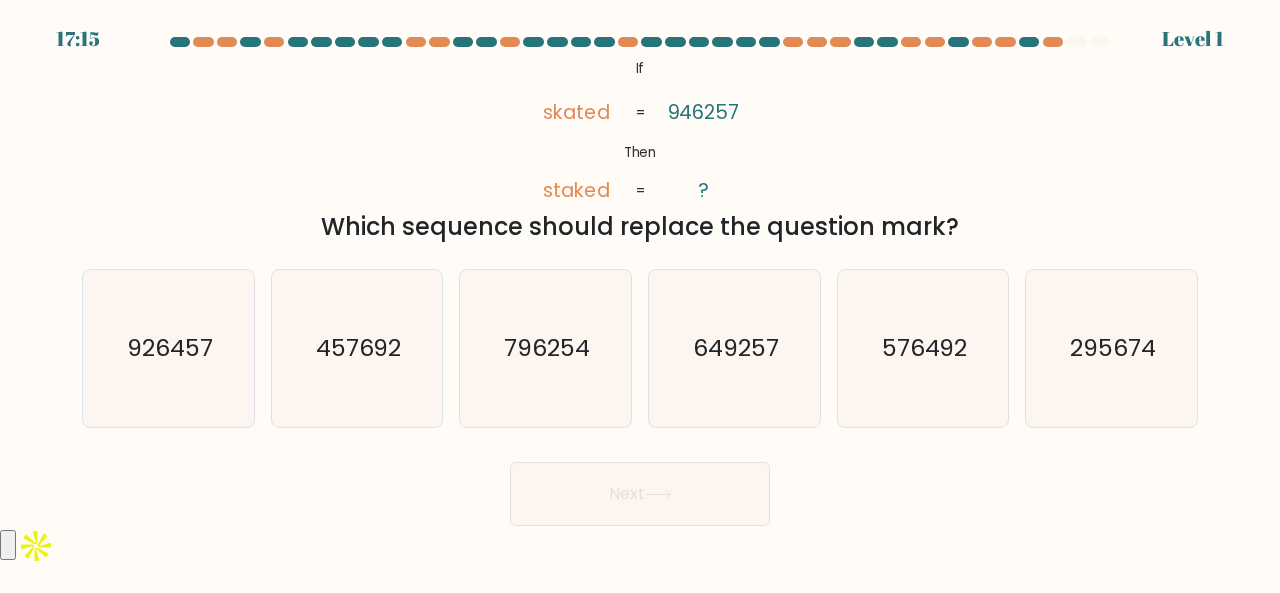 click on "926457" 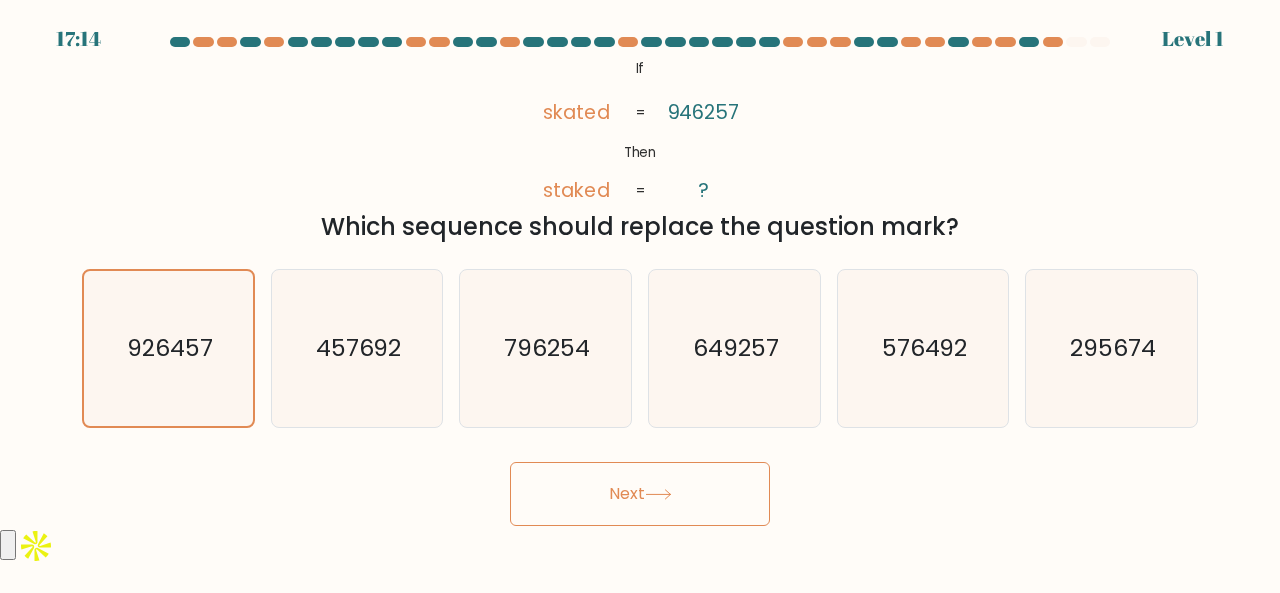 click on "Next" at bounding box center [640, 494] 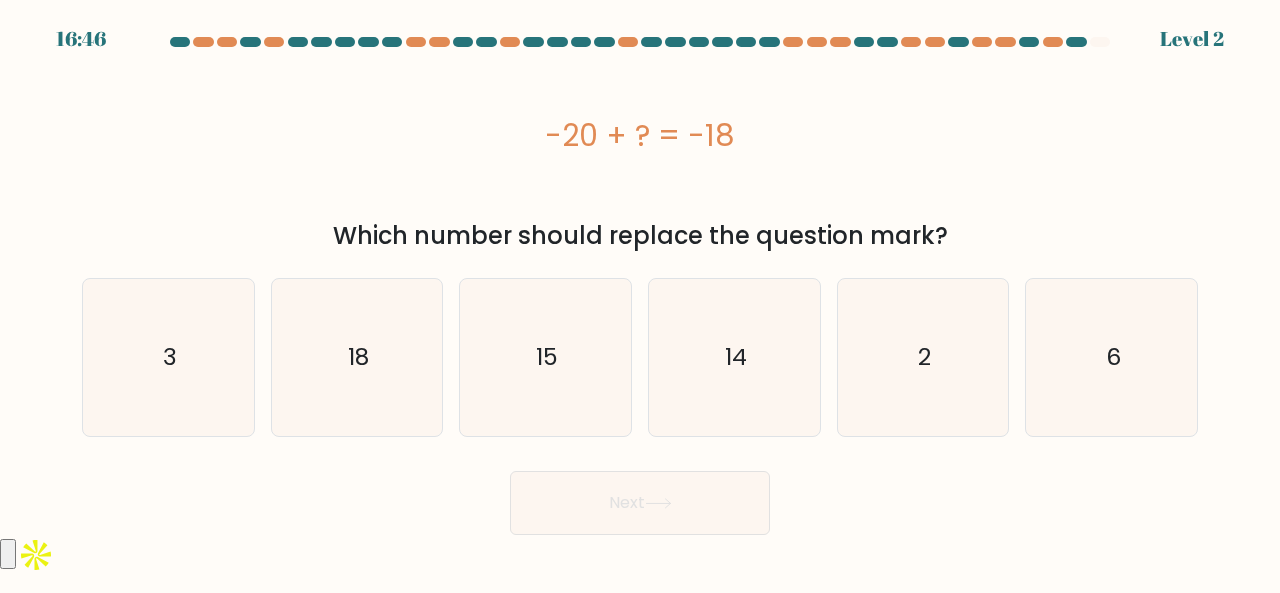 click on "2" 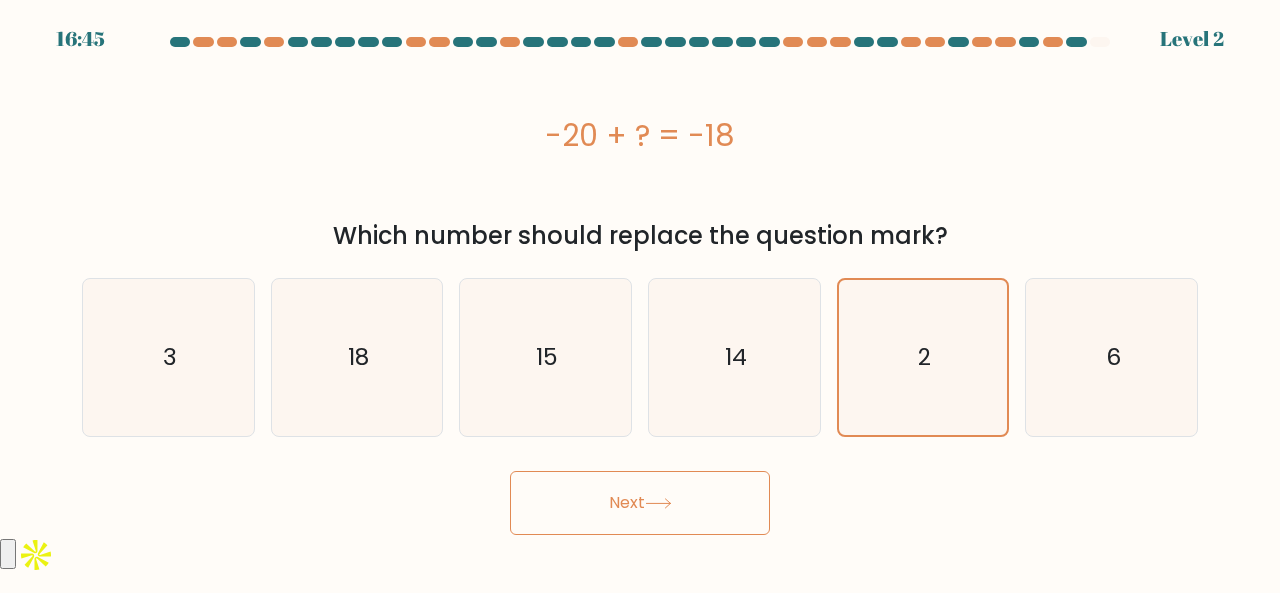 click on "Next" at bounding box center (640, 503) 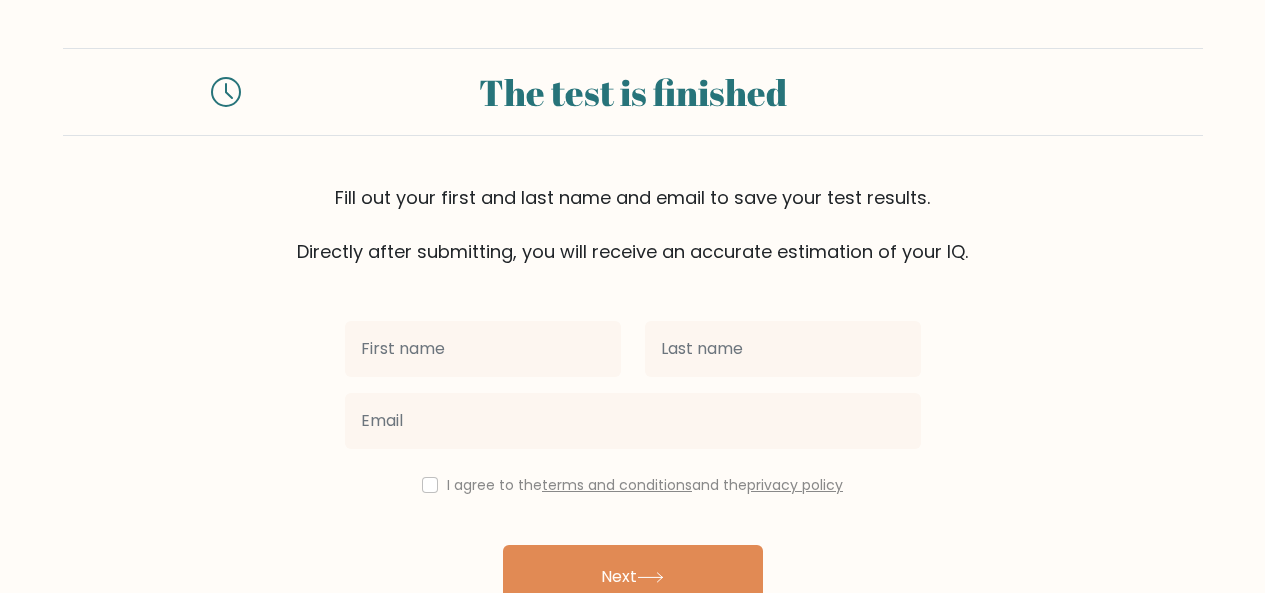 scroll, scrollTop: 0, scrollLeft: 0, axis: both 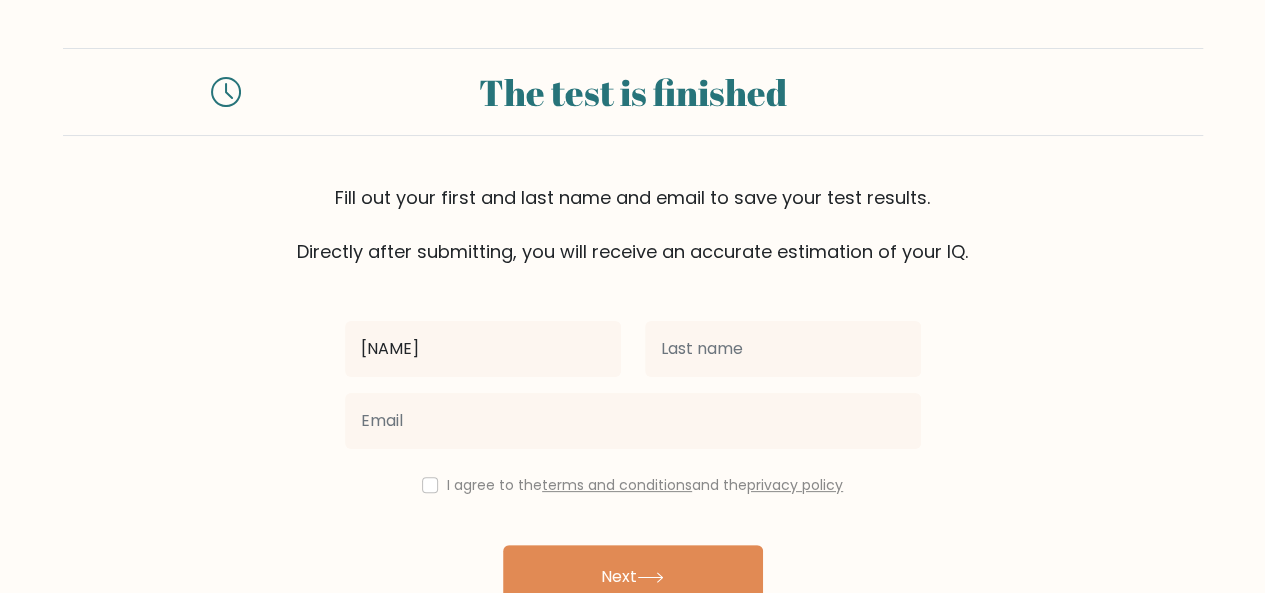 type on "Mercy" 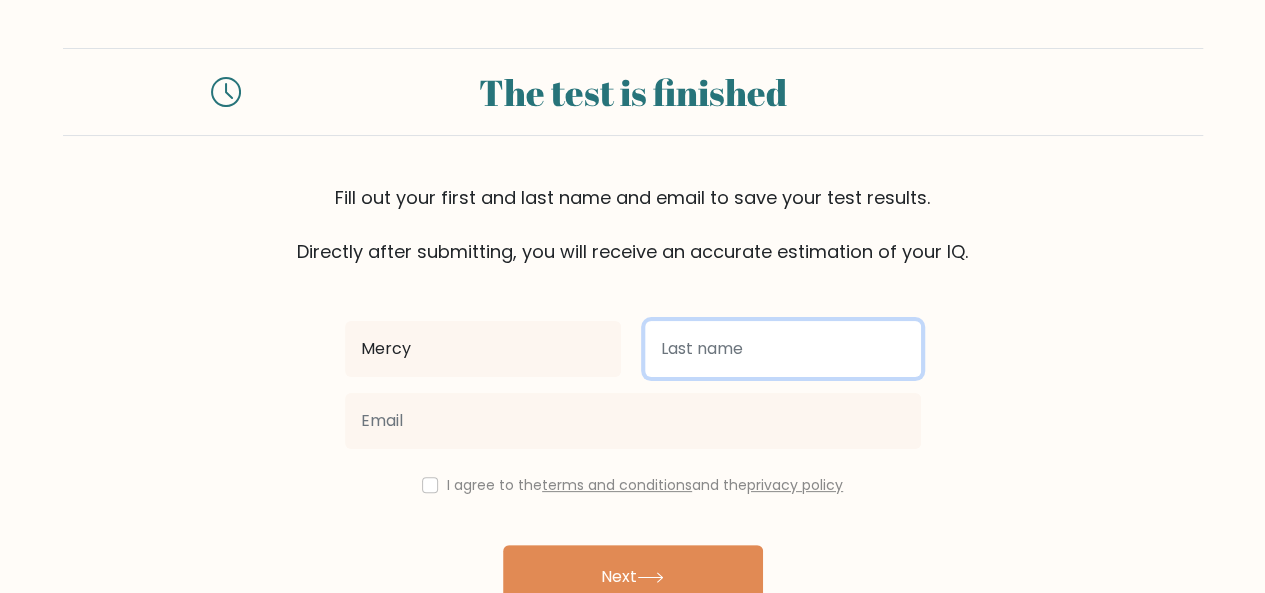 click at bounding box center [783, 349] 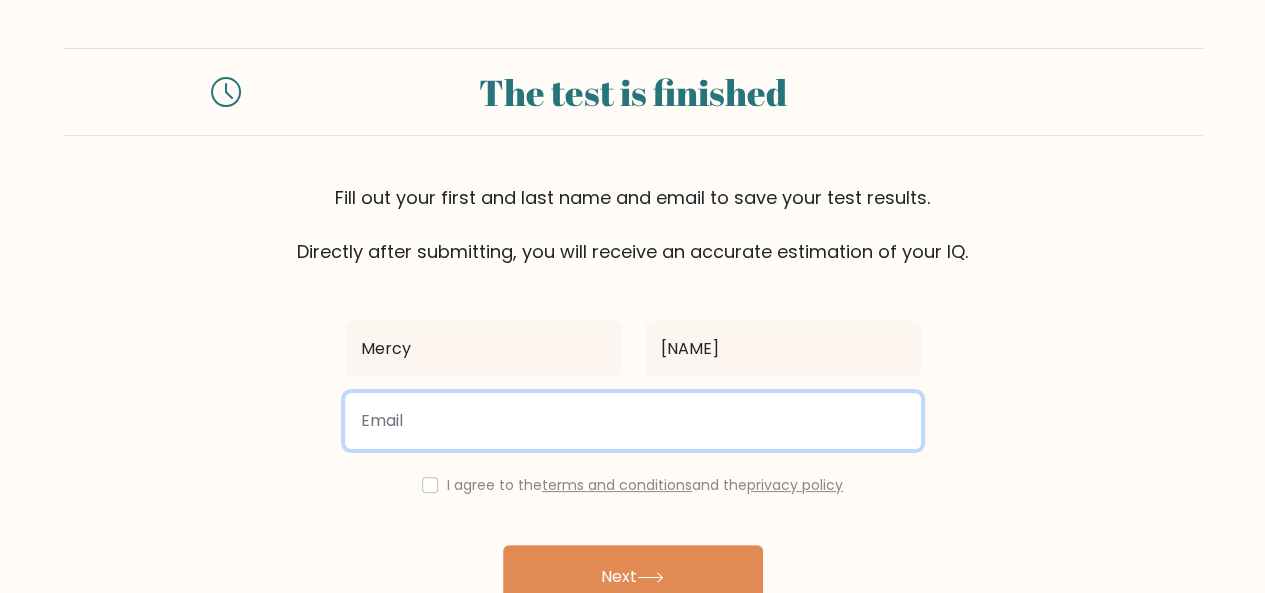 click at bounding box center (633, 421) 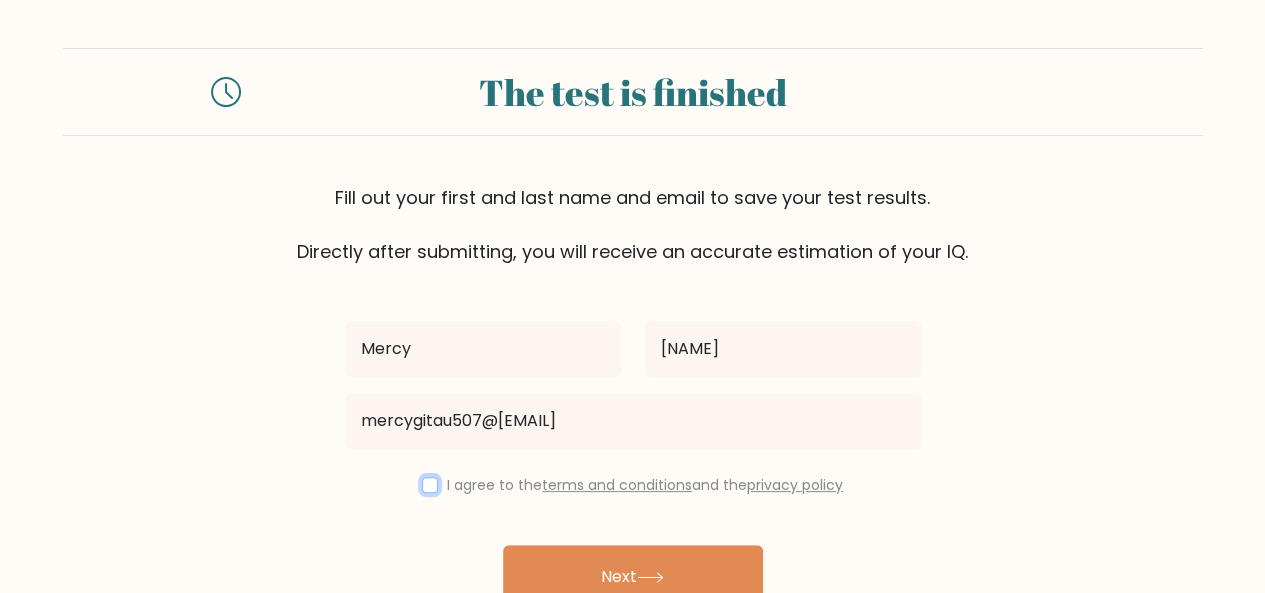click at bounding box center (430, 485) 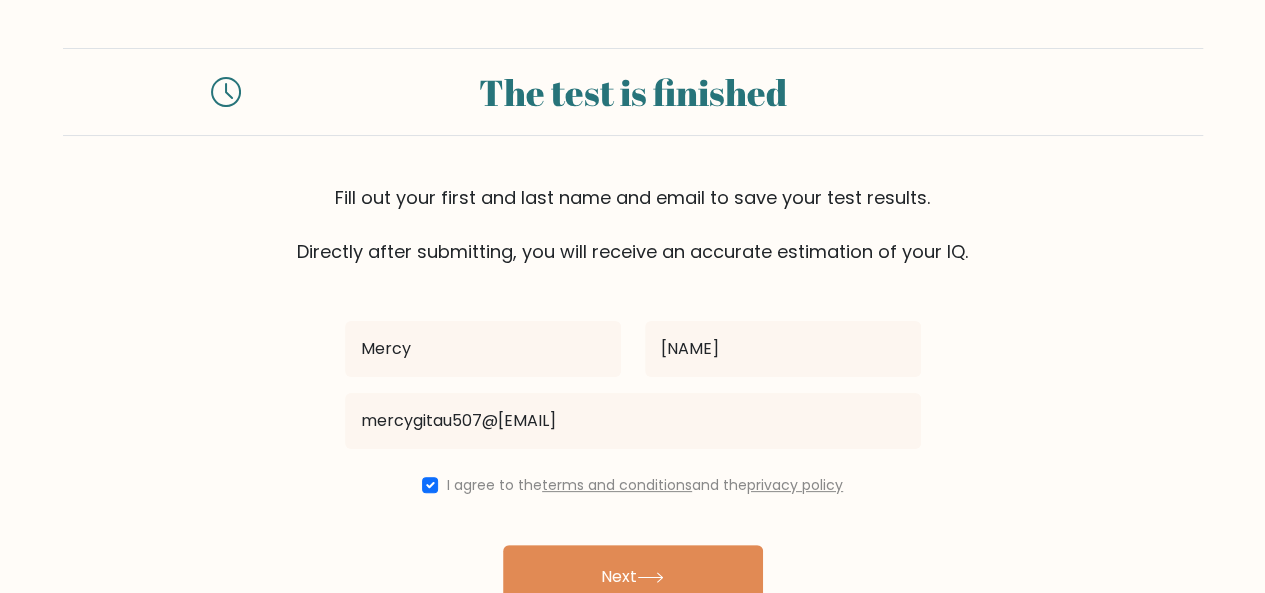 click on "Next" at bounding box center (633, 577) 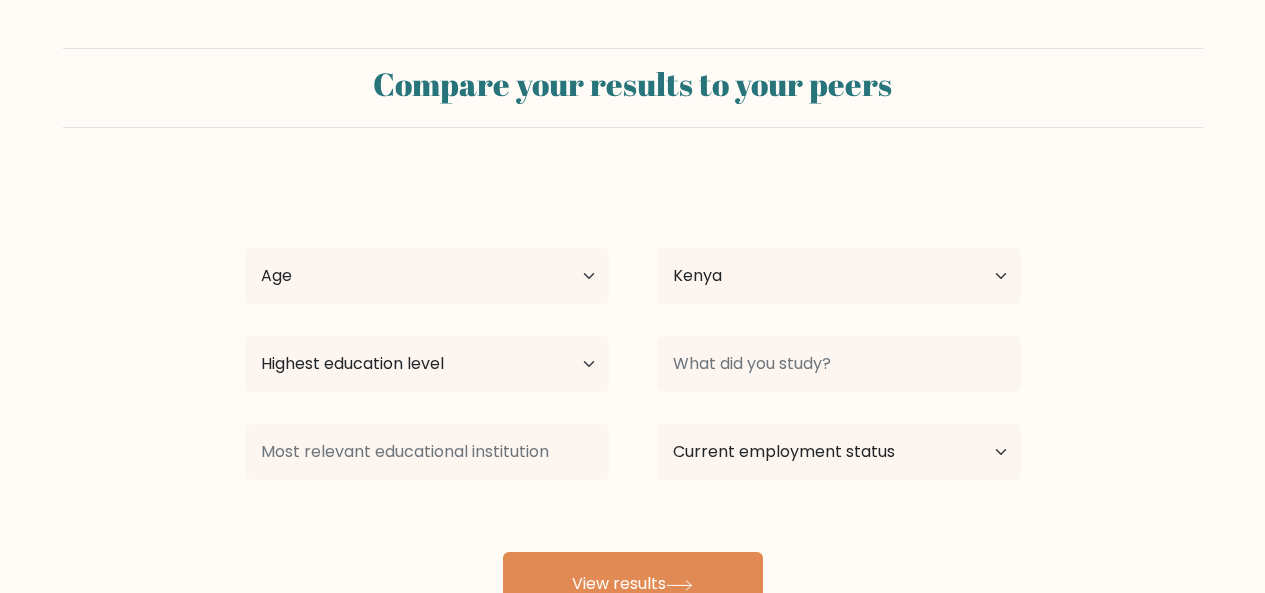 select on "KE" 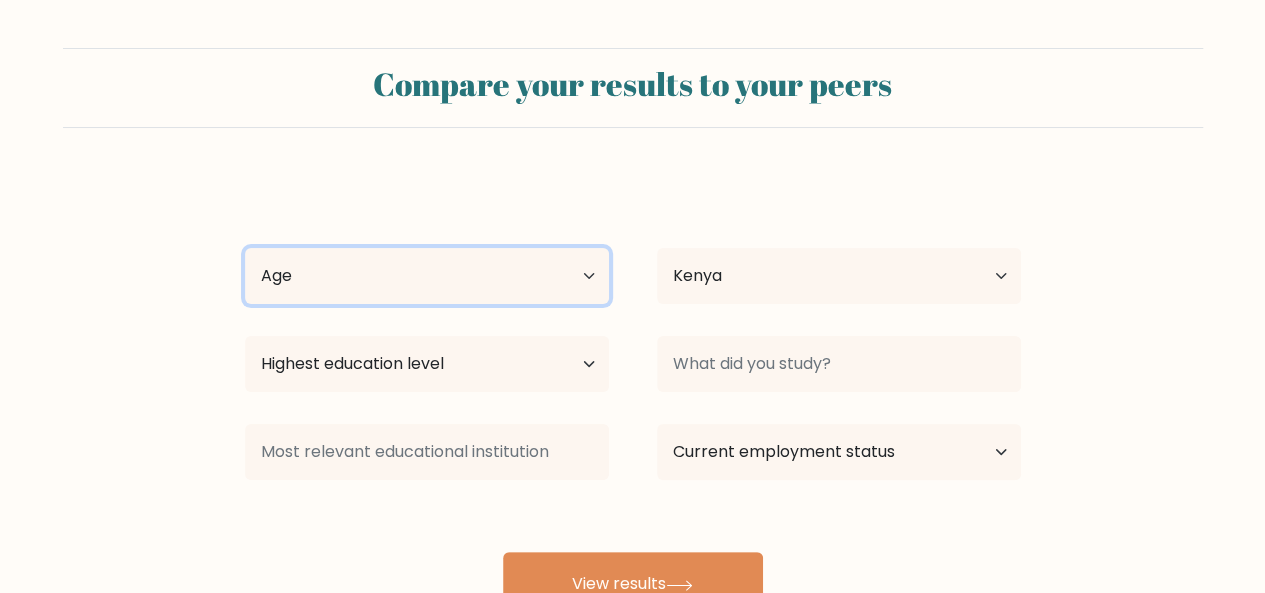 click on "Age
Under 18 years old
18-24 years old
25-34 years old
35-44 years old
45-54 years old
55-64 years old
65 years old and above" at bounding box center [427, 276] 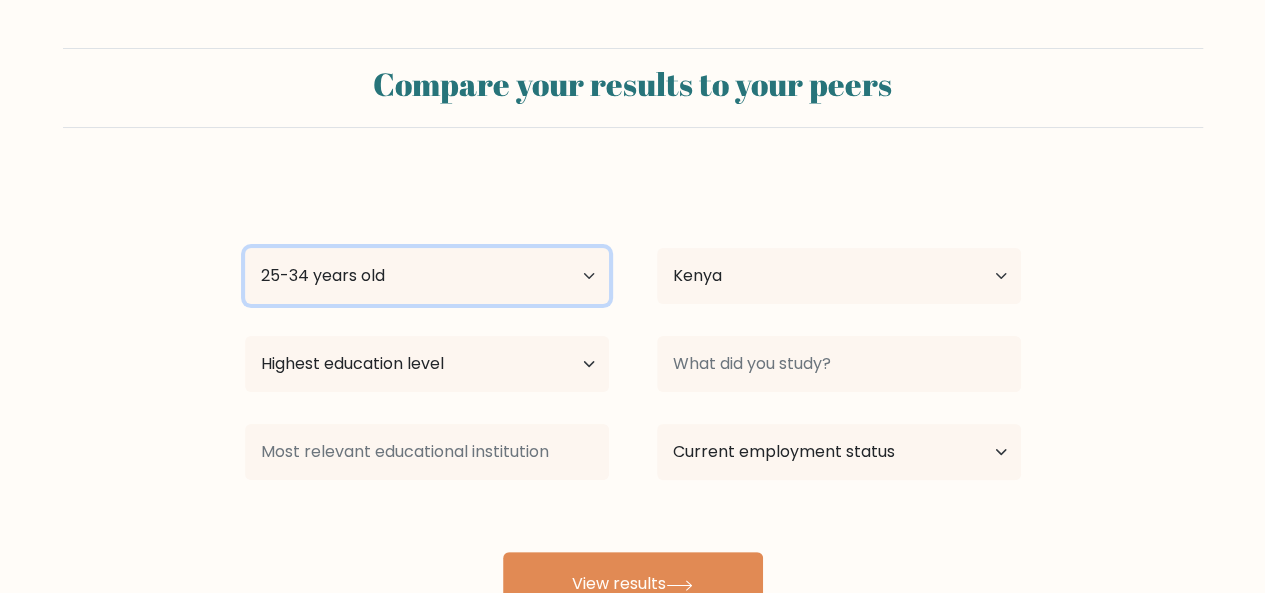 click on "Age
Under 18 years old
18-24 years old
25-34 years old
35-44 years old
45-54 years old
55-64 years old
65 years old and above" at bounding box center (427, 276) 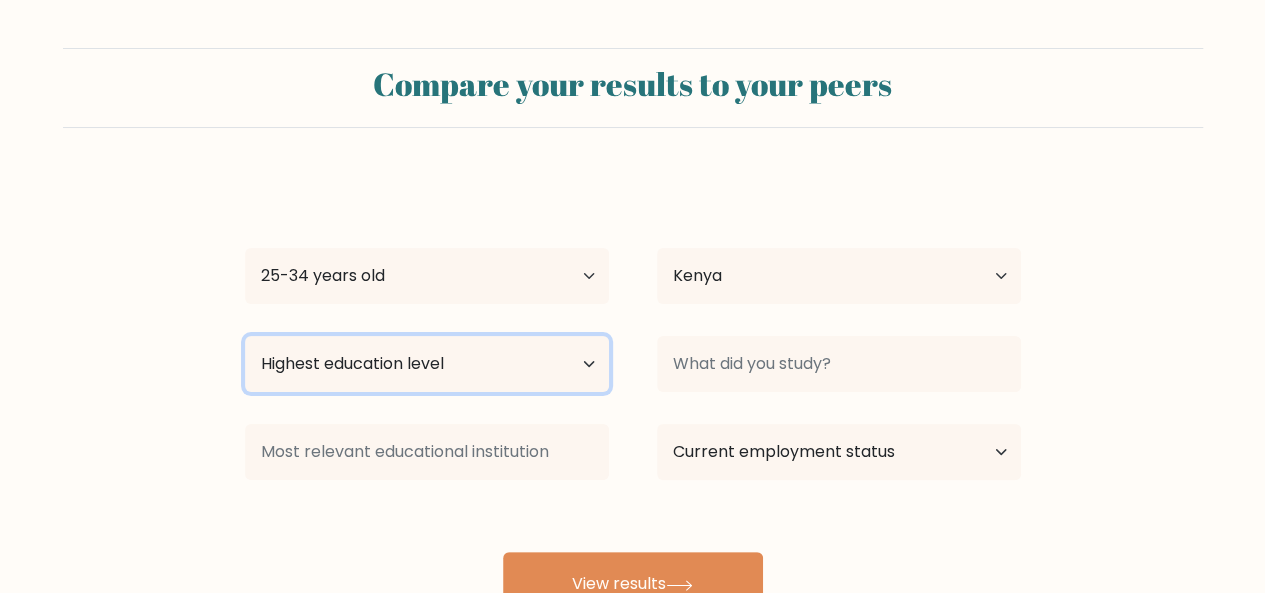 click on "Highest education level
No schooling
Primary
Lower Secondary
Upper Secondary
Occupation Specific
Bachelor's degree
Master's degree
Doctoral degree" at bounding box center [427, 364] 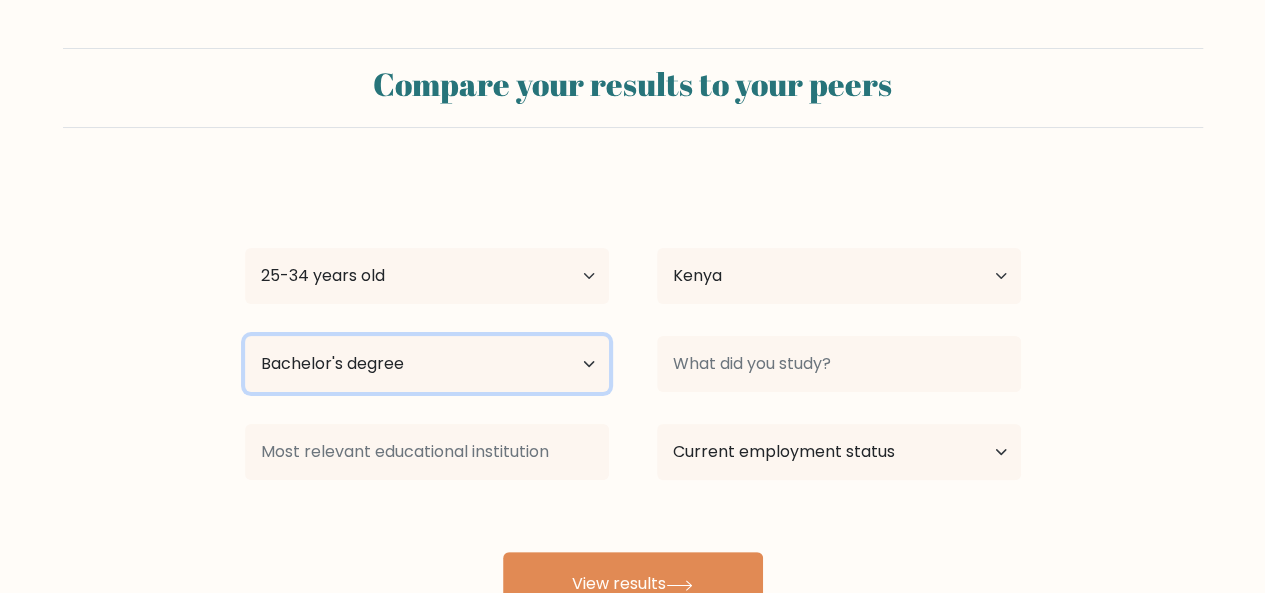 click on "Highest education level
No schooling
Primary
Lower Secondary
Upper Secondary
Occupation Specific
Bachelor's degree
Master's degree
Doctoral degree" at bounding box center [427, 364] 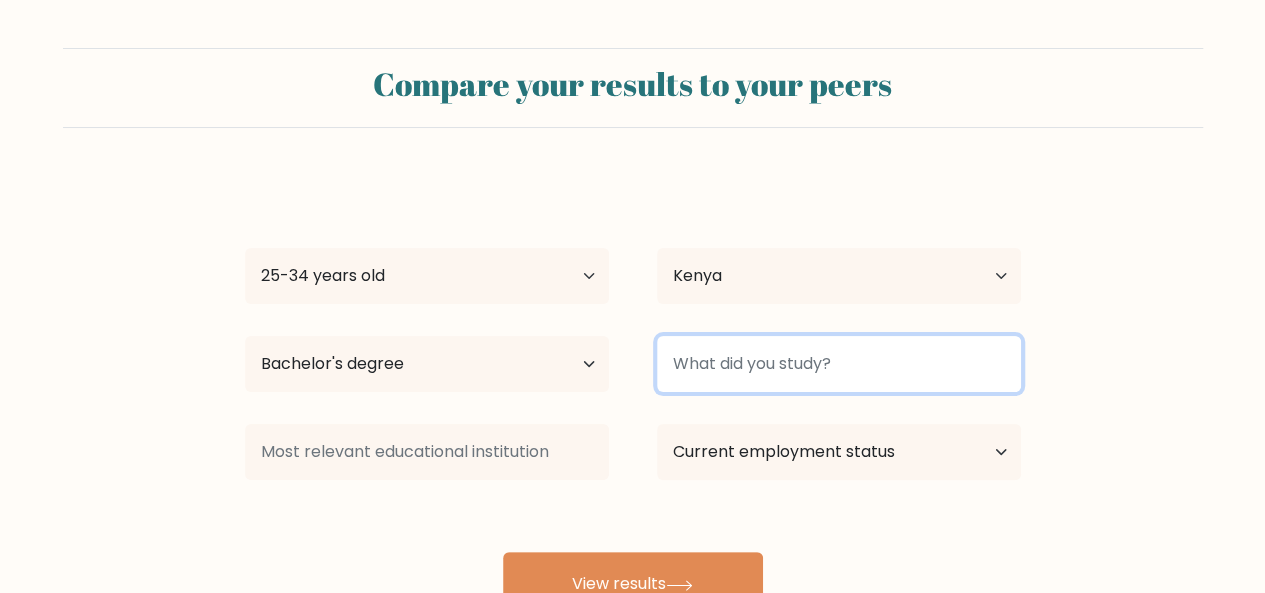 click at bounding box center [839, 364] 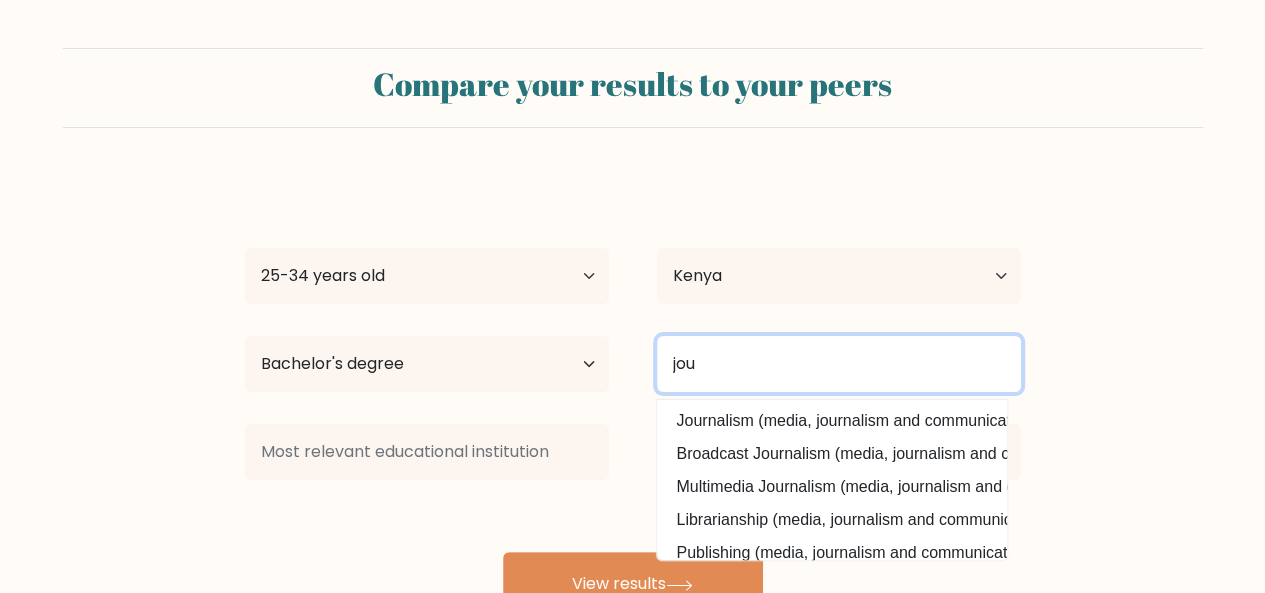 type on "jou" 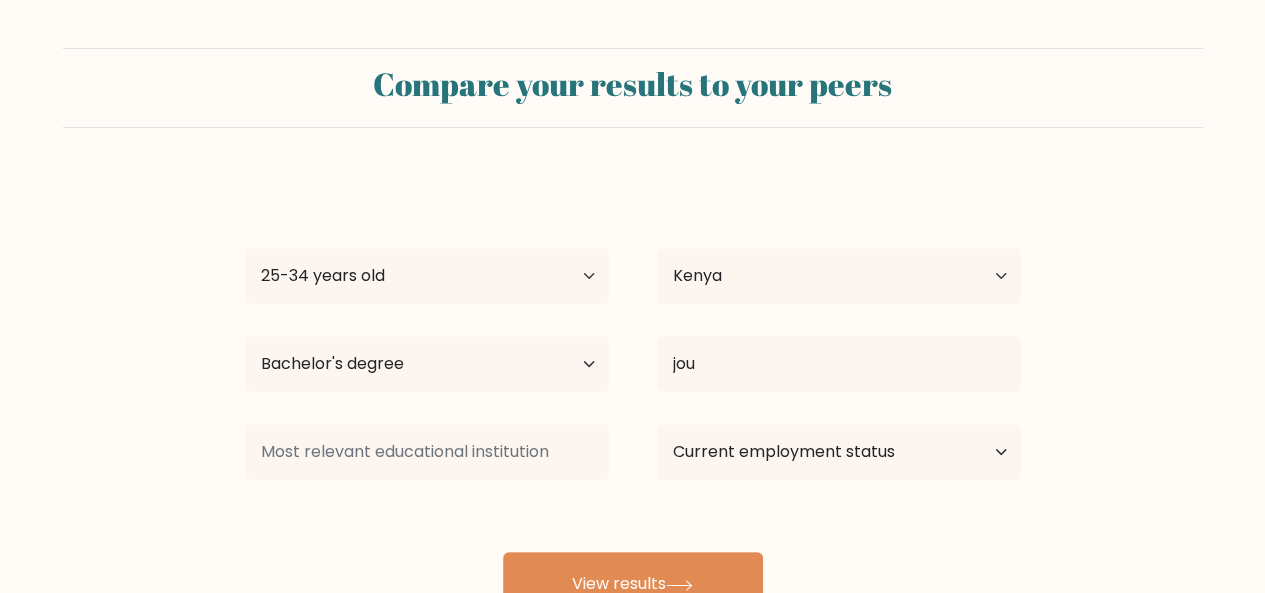 click on "Mercy
Gitau
Age
Under 18 years old
18-24 years old
25-34 years old
35-44 years old
45-54 years old
55-64 years old
65 years old and above
Country
Afghanistan
Albania
Algeria
American Samoa
Andorra
Angola
Anguilla
Antarctica
Antigua and Barbuda
Argentina
Armenia
Aruba
Australia
Austria
Azerbaijan
Bahamas
Bahrain
Bangladesh
Barbados
Belarus
Belgium
Belize
Benin
Bermuda
Bhutan
Bolivia
Bonaire, Sint Eustatius and Saba
Bosnia and Herzegovina
Botswana
Bouvet Island
Brazil
Brunei" at bounding box center (633, 396) 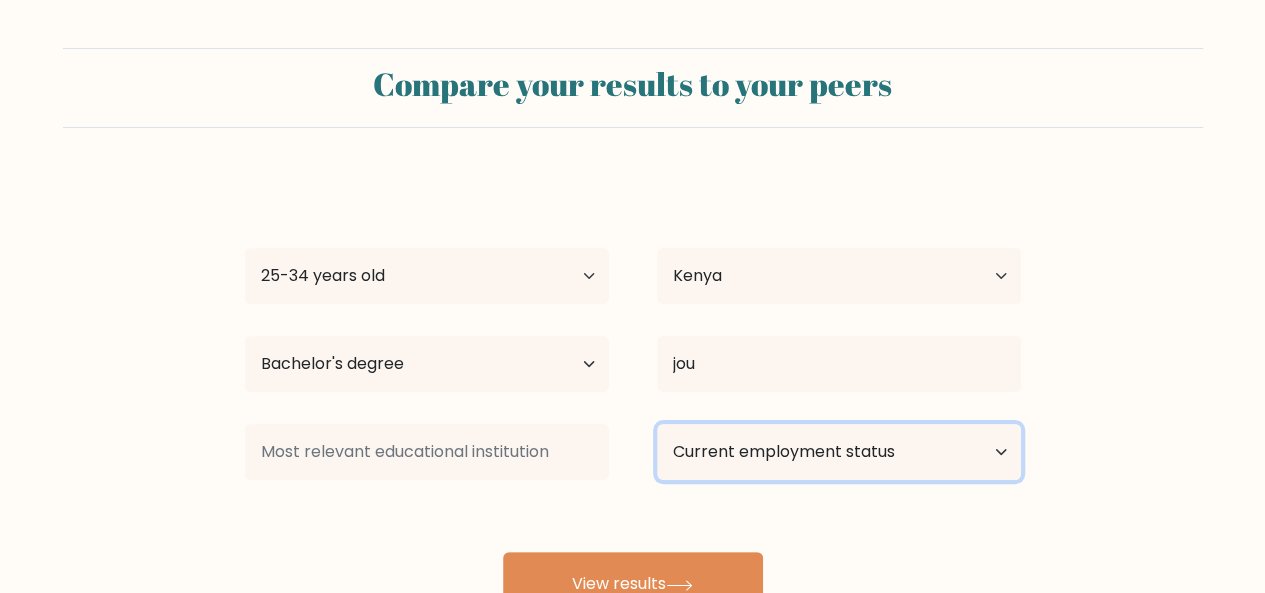 click on "Current employment status
Employed
Student
Retired
Other / prefer not to answer" at bounding box center [839, 452] 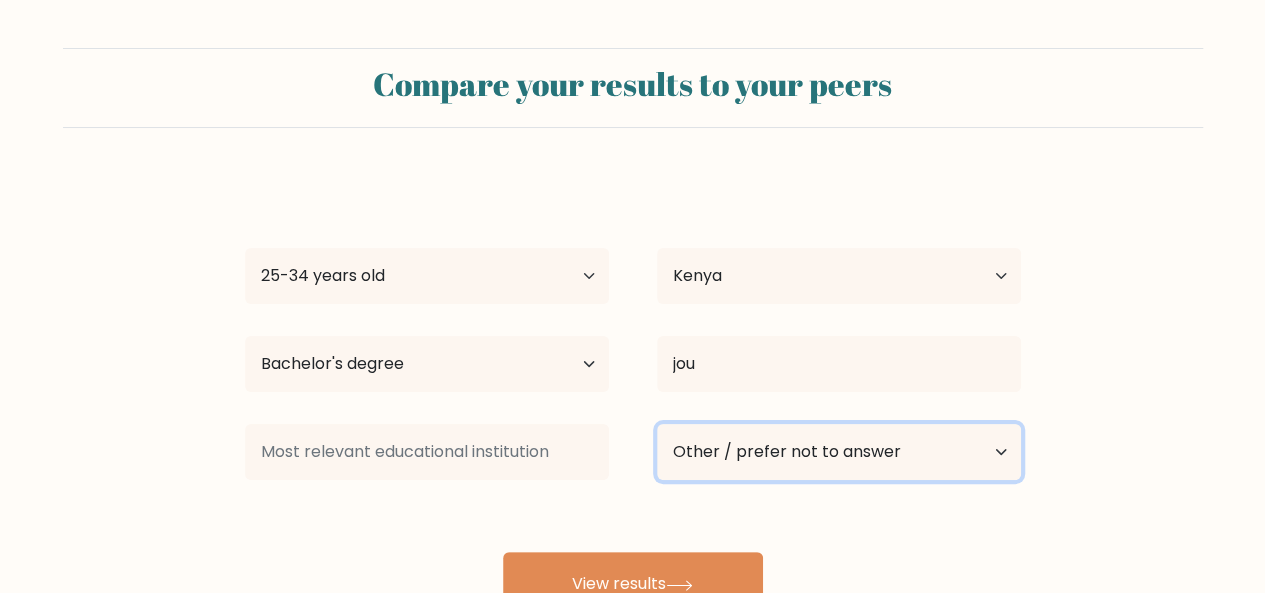 click on "Current employment status
Employed
Student
Retired
Other / prefer not to answer" at bounding box center (839, 452) 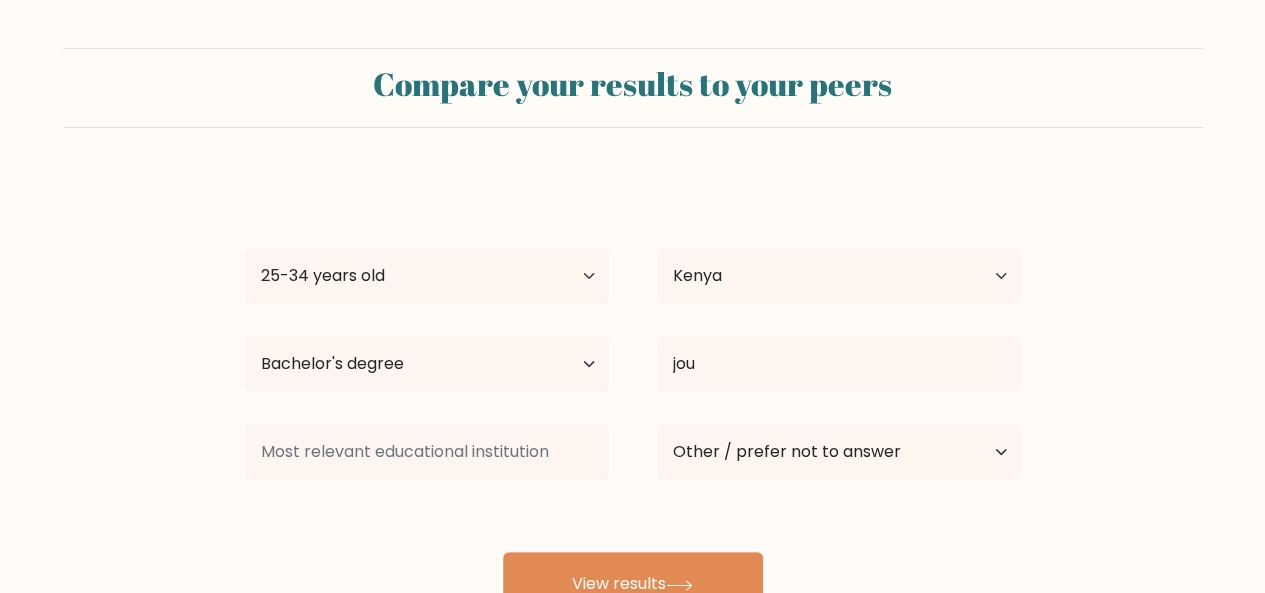 click on "View results" at bounding box center (633, 584) 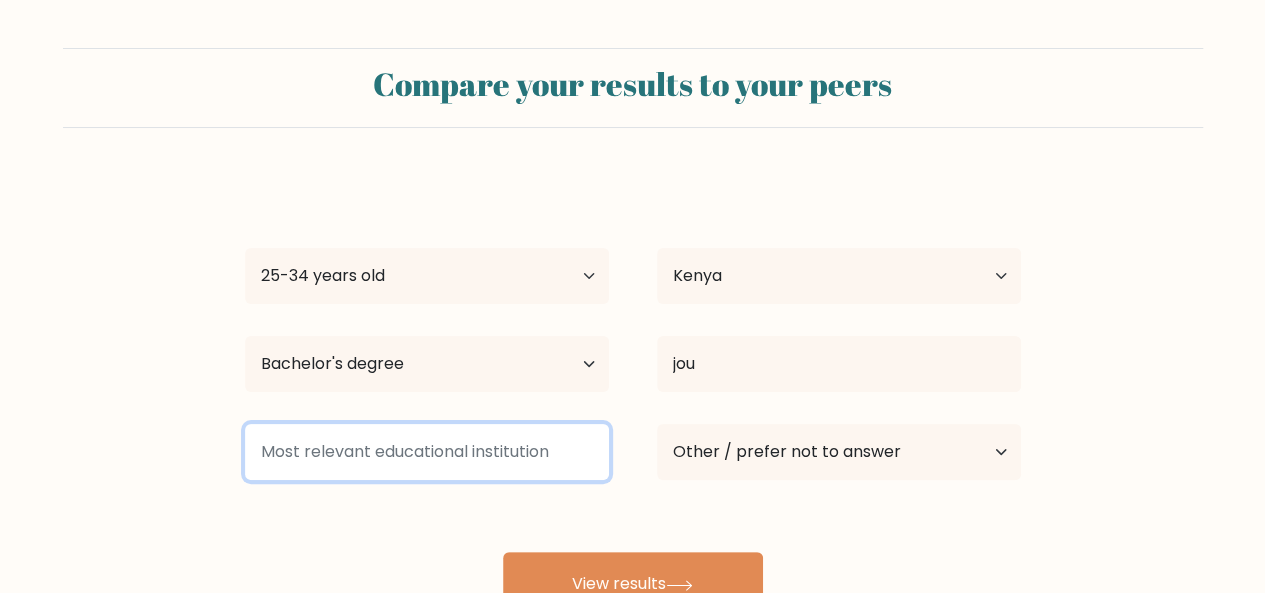 click at bounding box center (427, 452) 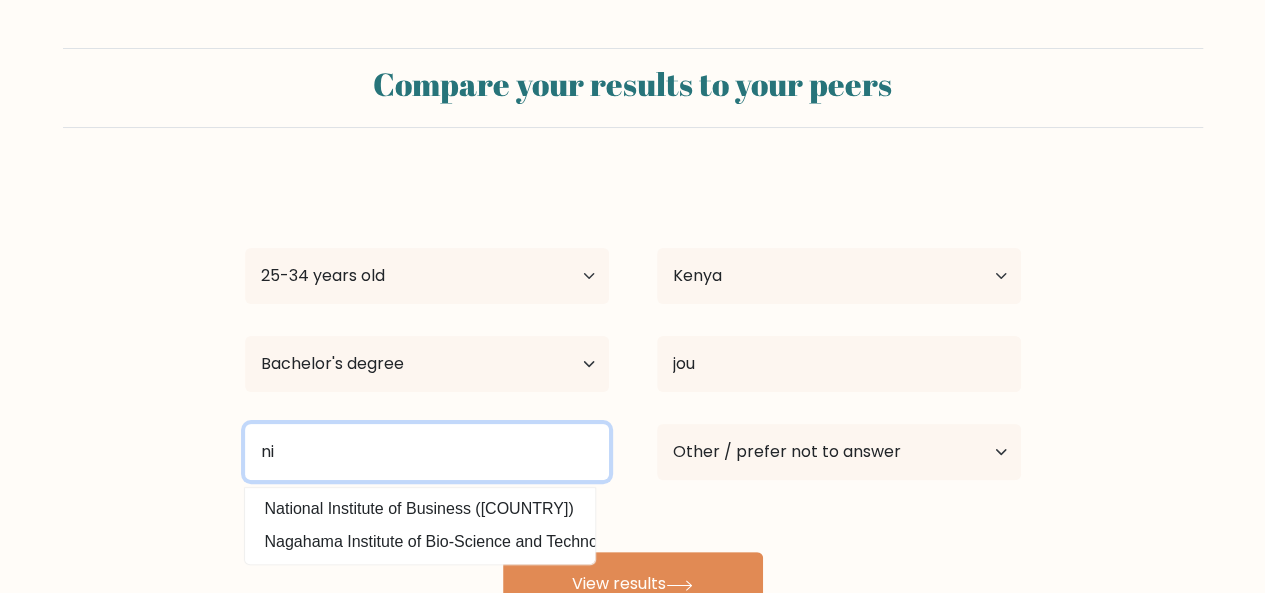 type on "n" 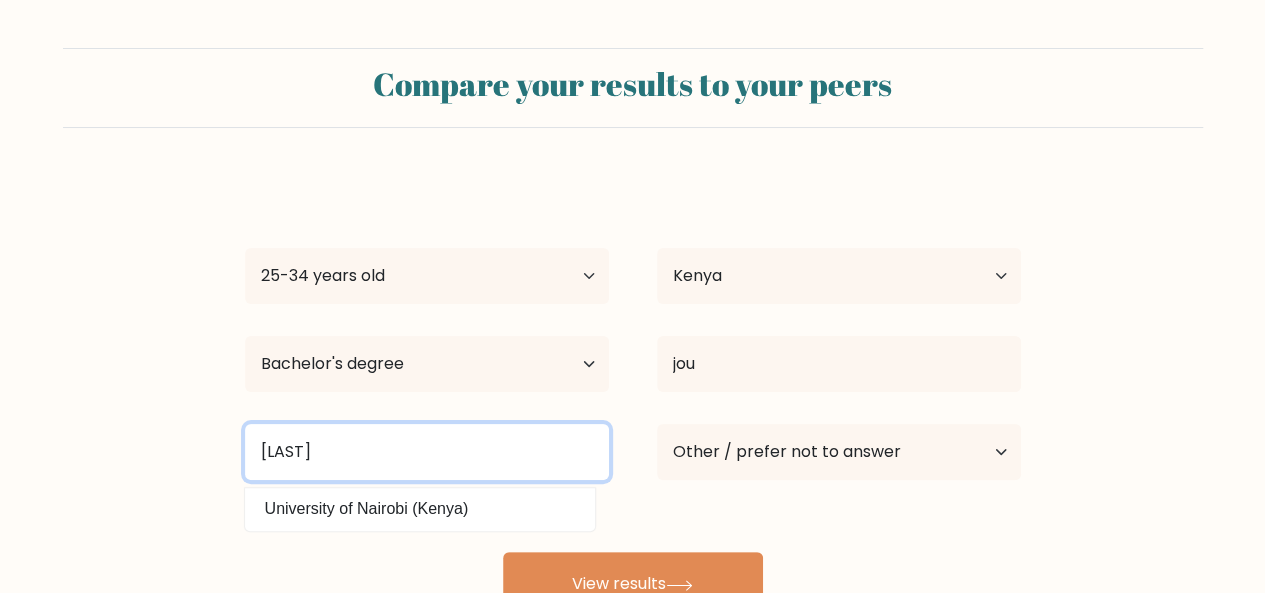 type on "nair" 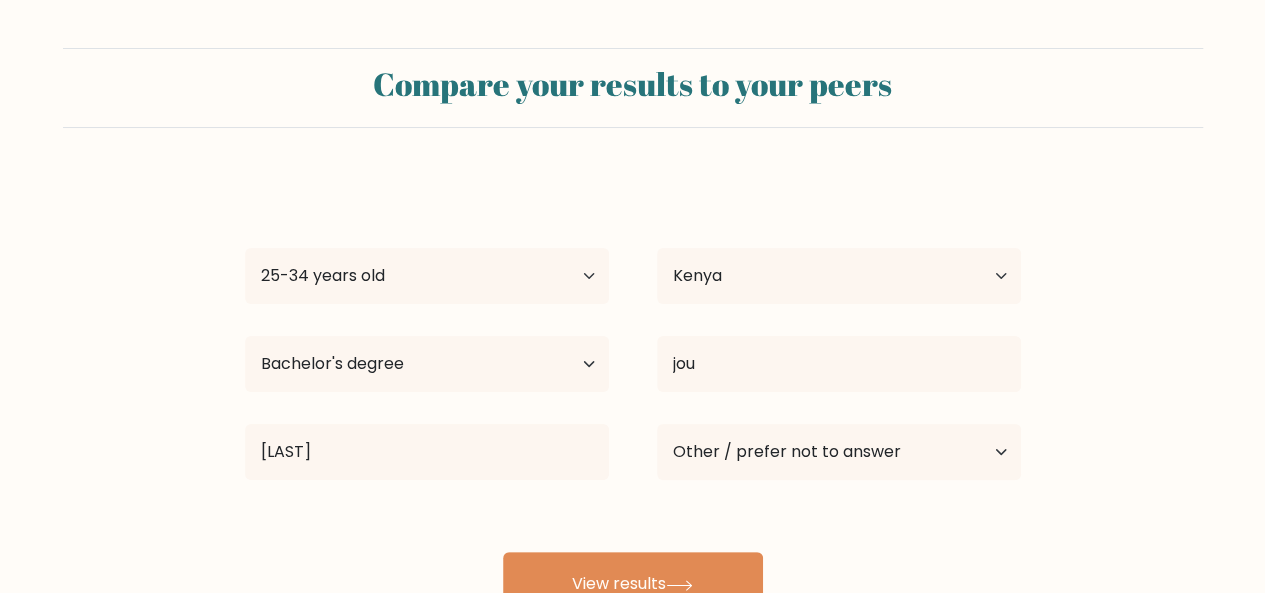 click on "Mercy
Gitau
Age
Under 18 years old
18-24 years old
25-34 years old
35-44 years old
45-54 years old
55-64 years old
65 years old and above
Country
Afghanistan
Albania
Algeria
American Samoa
Andorra
Angola
Anguilla
Antarctica
Antigua and Barbuda
Argentina
Armenia
Aruba
Australia
Austria
Azerbaijan
Bahamas
Bahrain
Bangladesh
Barbados
Belarus
Belgium
Belize
Benin
Bermuda
Bhutan
Bolivia
Bonaire, Sint Eustatius and Saba
Bosnia and Herzegovina
Botswana
Bouvet Island
Brazil
Brunei" at bounding box center (633, 396) 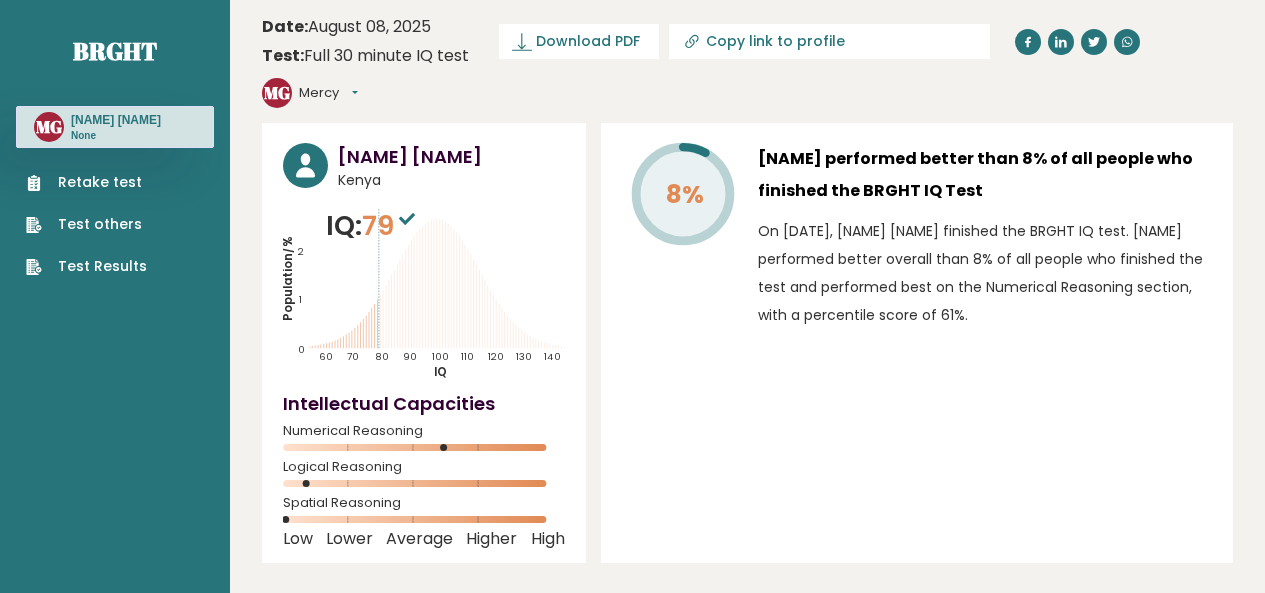 scroll, scrollTop: 0, scrollLeft: 0, axis: both 